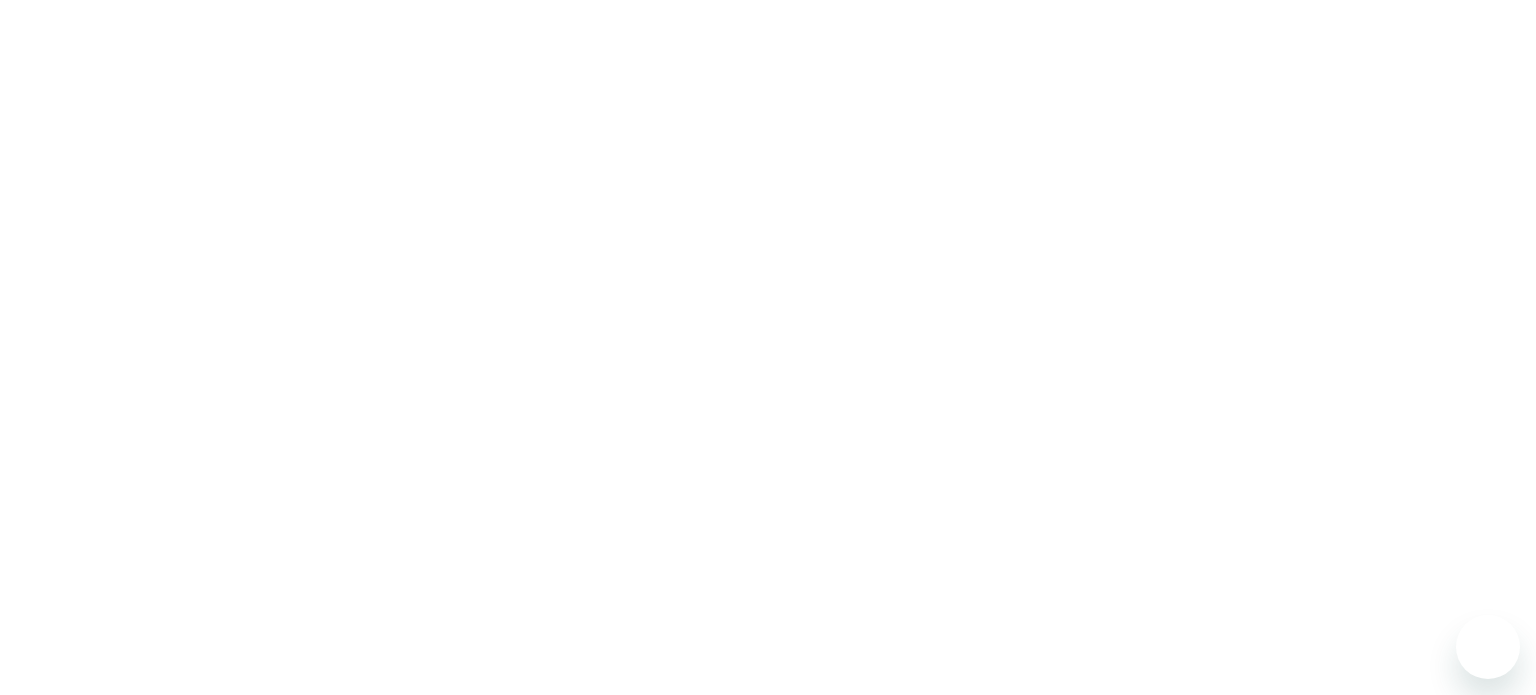 scroll, scrollTop: 0, scrollLeft: 0, axis: both 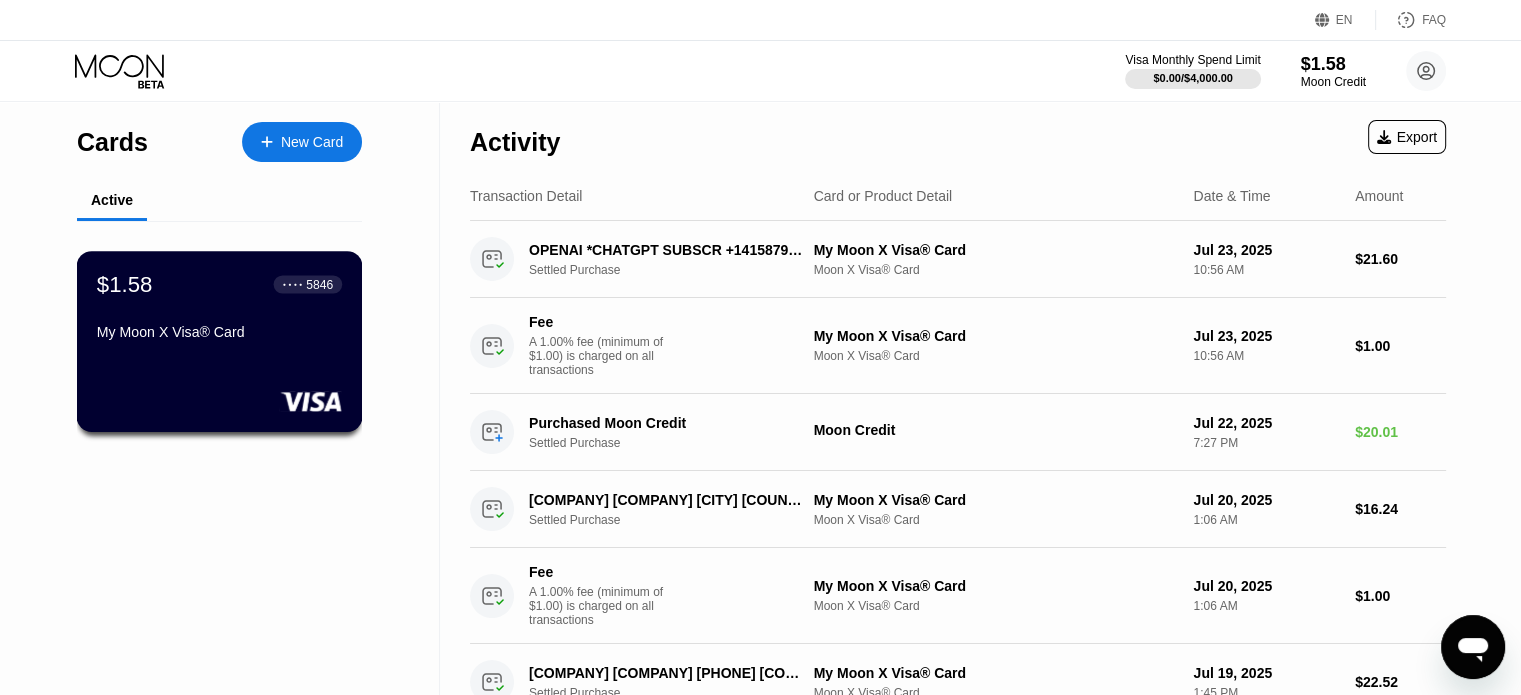 click on "$[PRICE] [CARD_TYPE]" at bounding box center (219, 309) 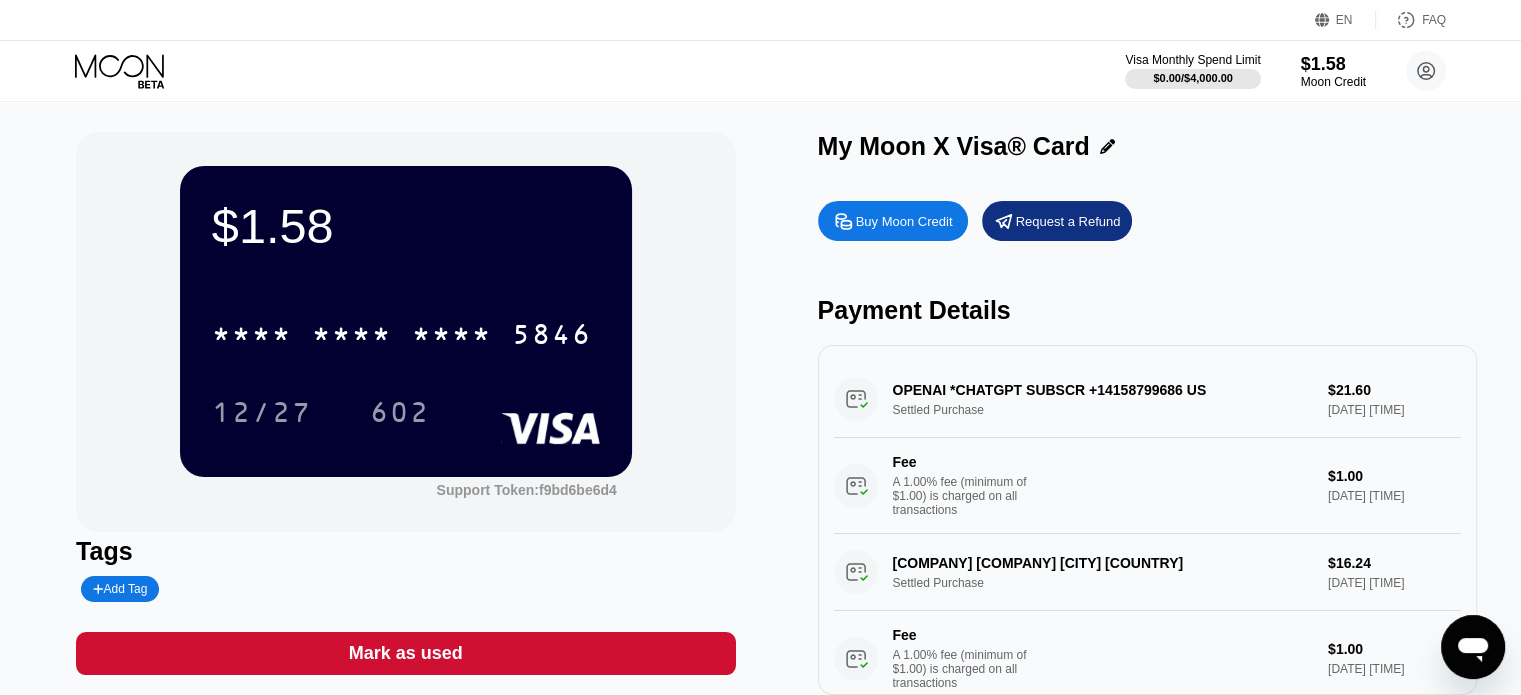 click on "Buy Moon Credit" at bounding box center (904, 221) 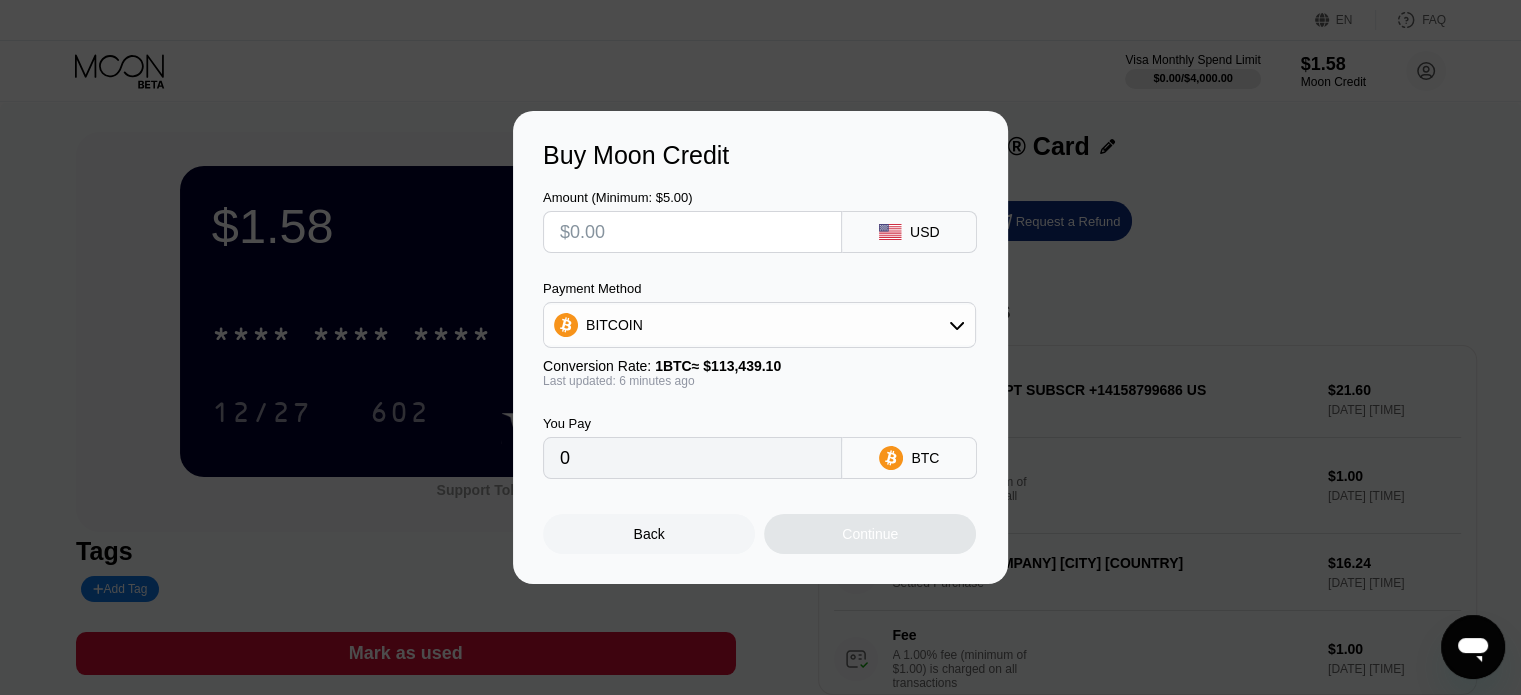 click at bounding box center (692, 232) 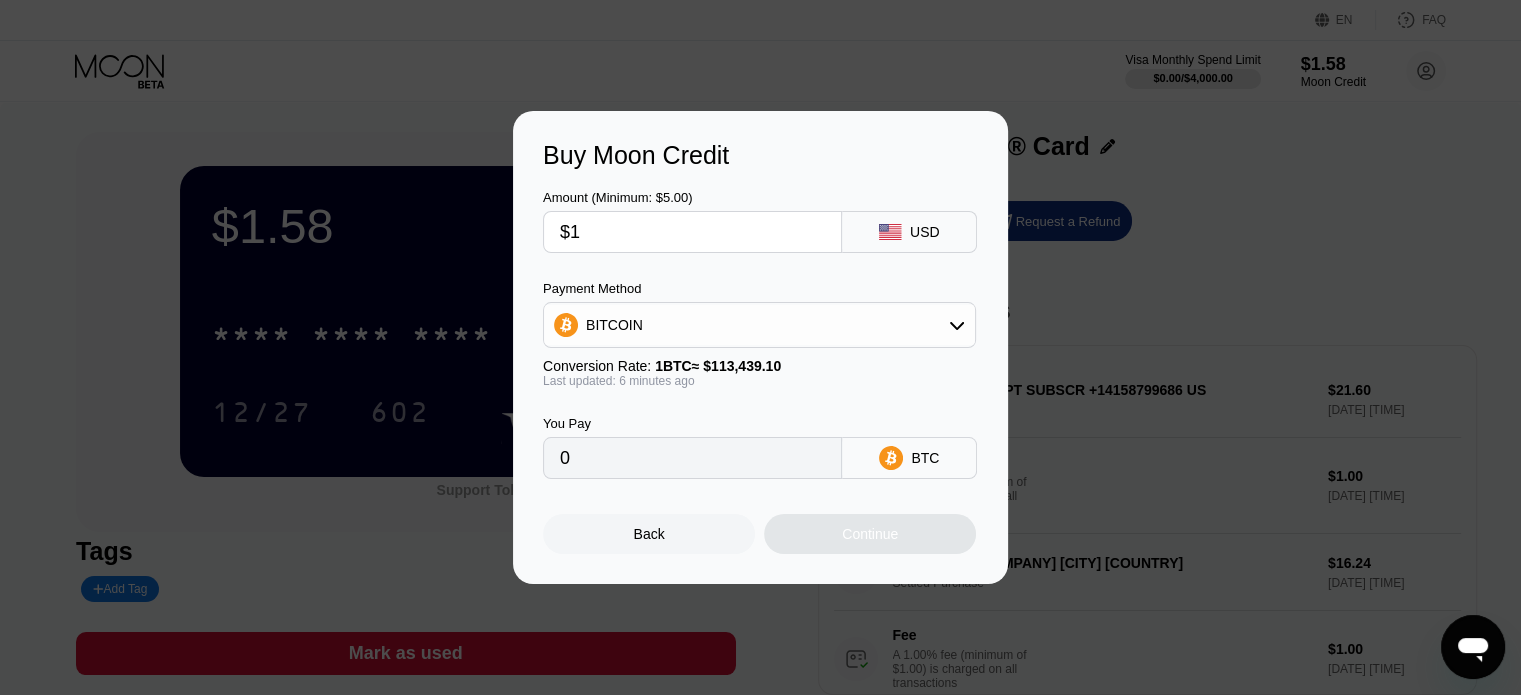 type on "$10" 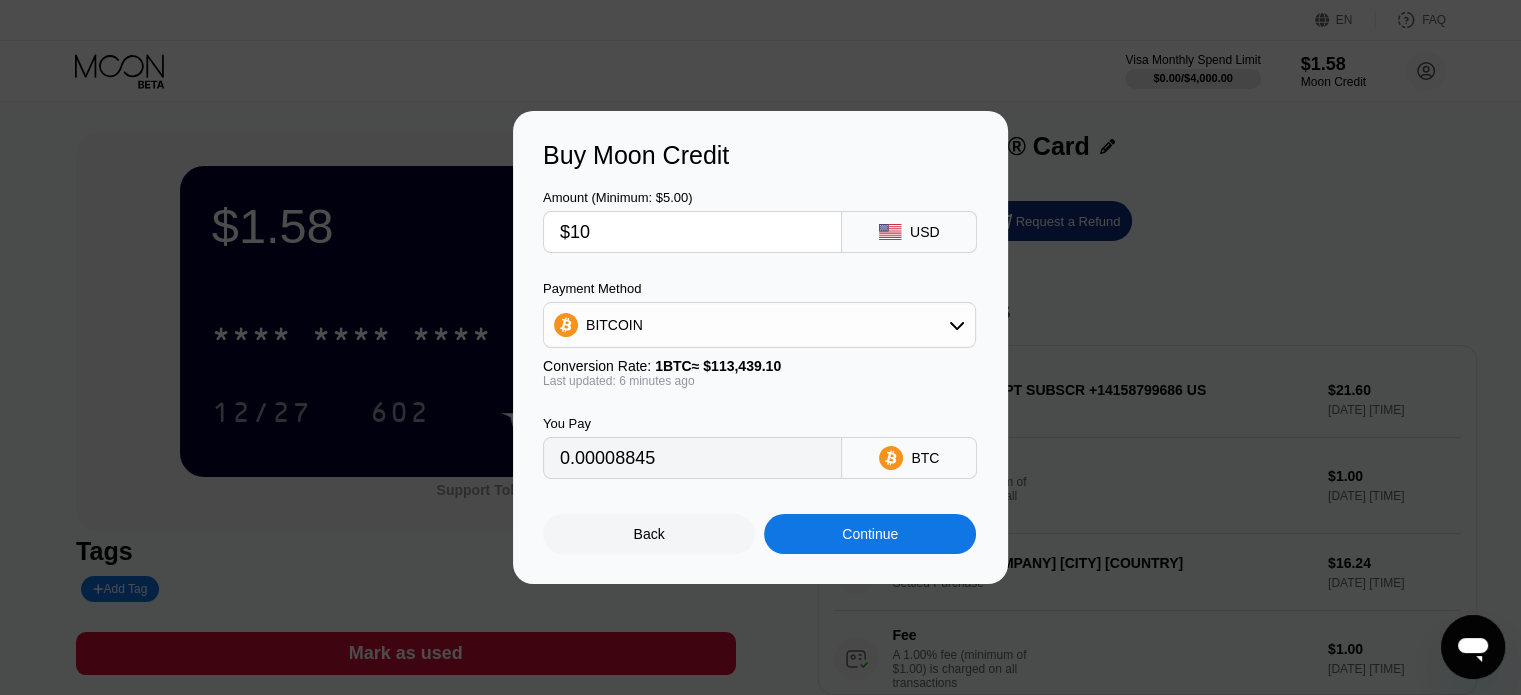 type on "0.00008845" 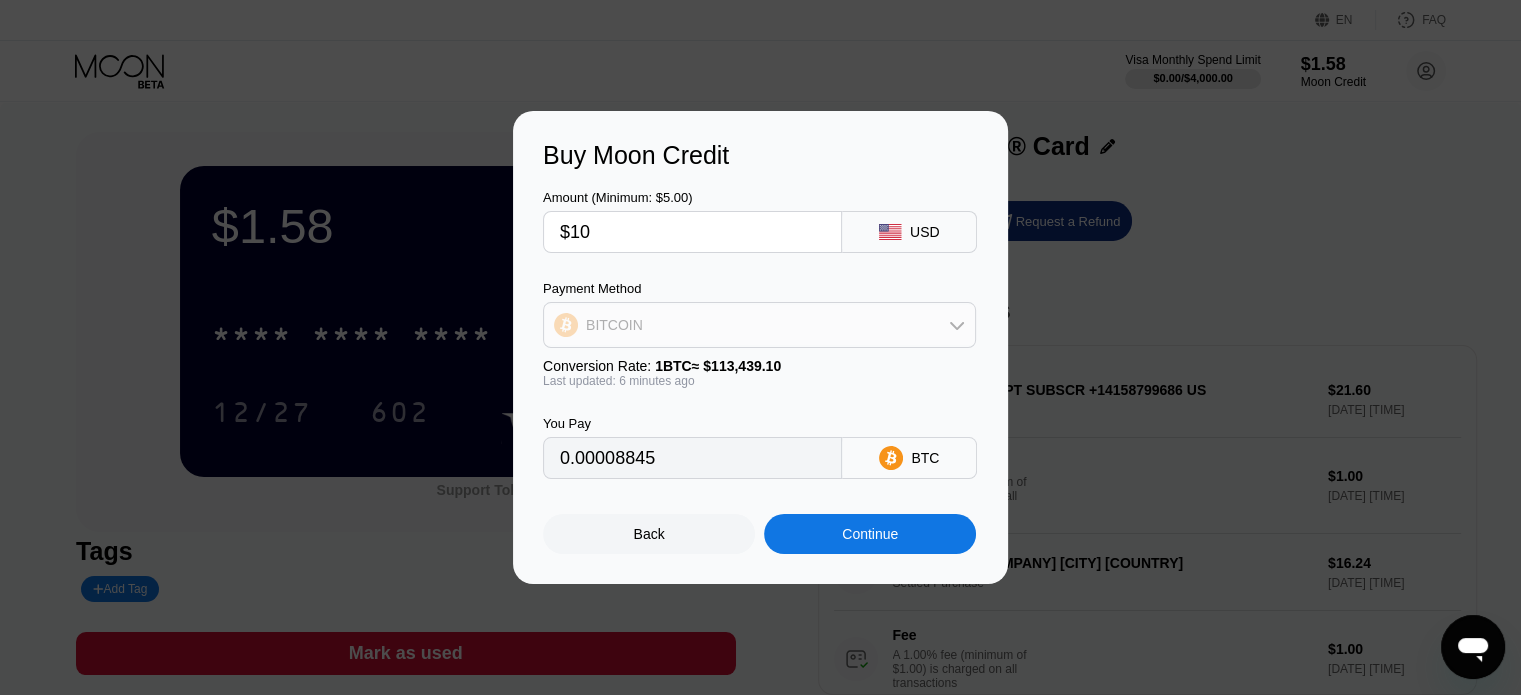 click on "BITCOIN" at bounding box center [759, 325] 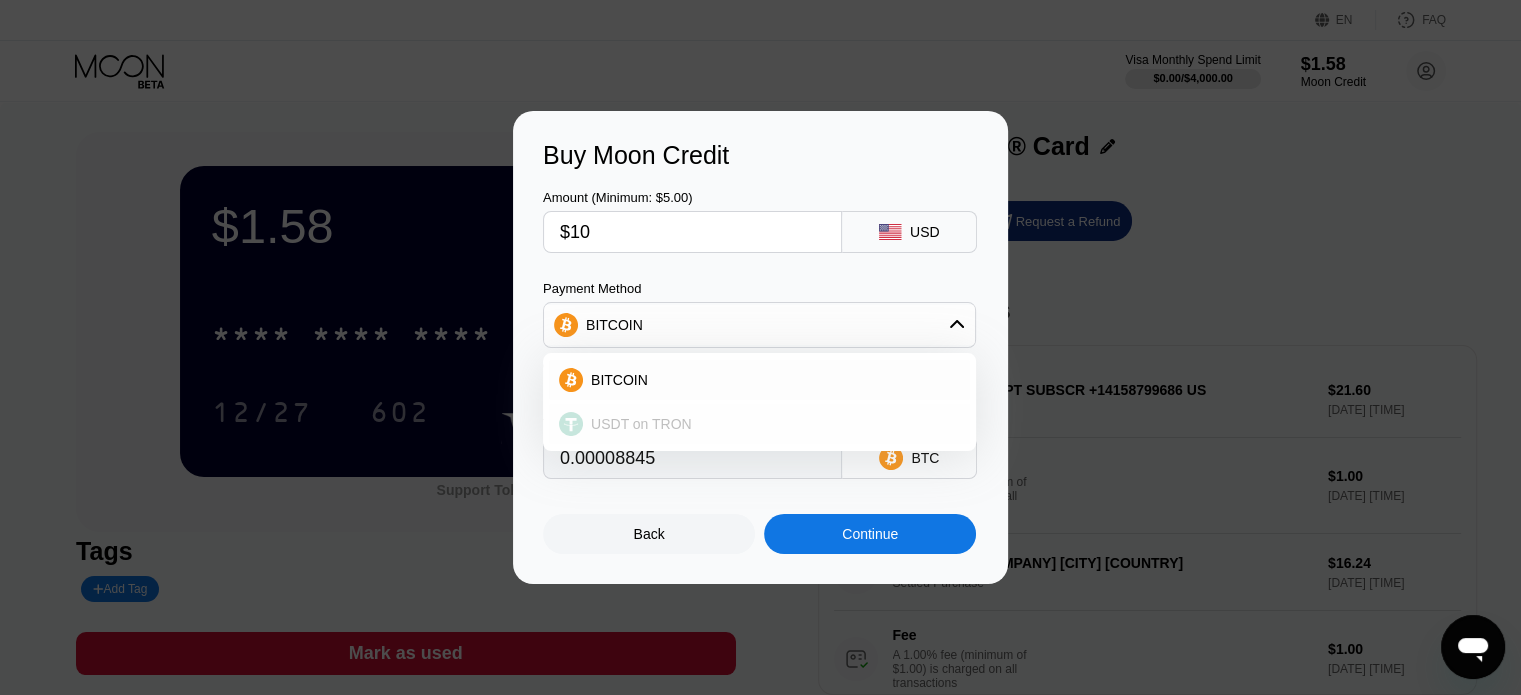 click on "USDT on TRON" at bounding box center [771, 424] 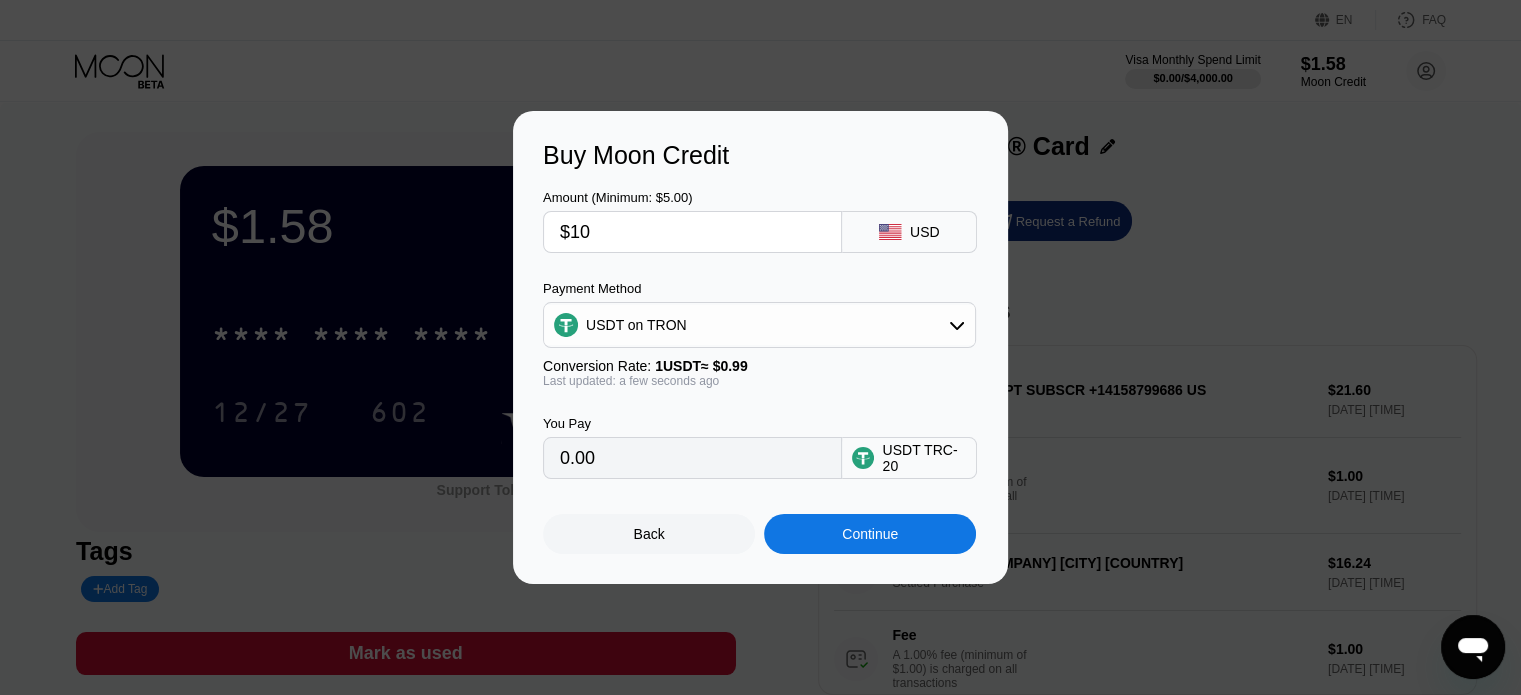 type on "10.10" 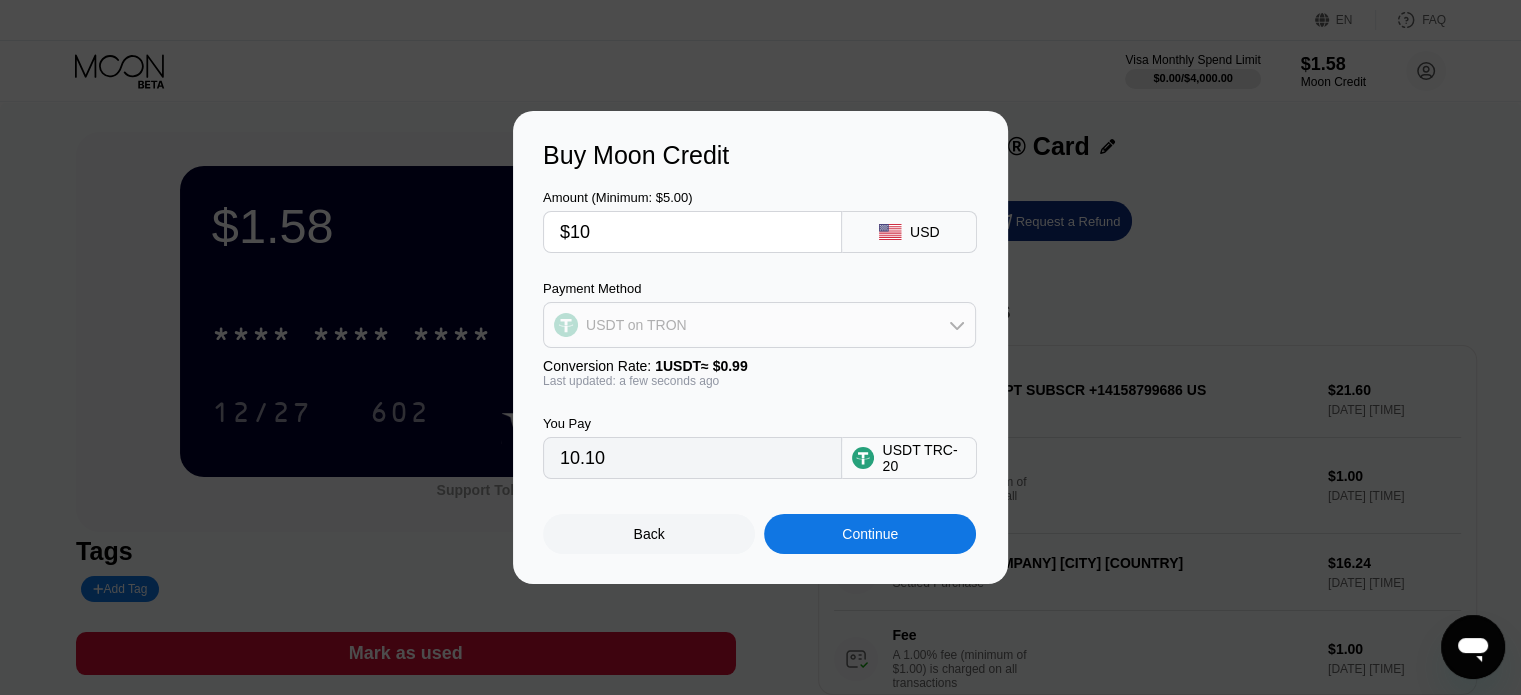 click on "USDT on TRON" at bounding box center (759, 325) 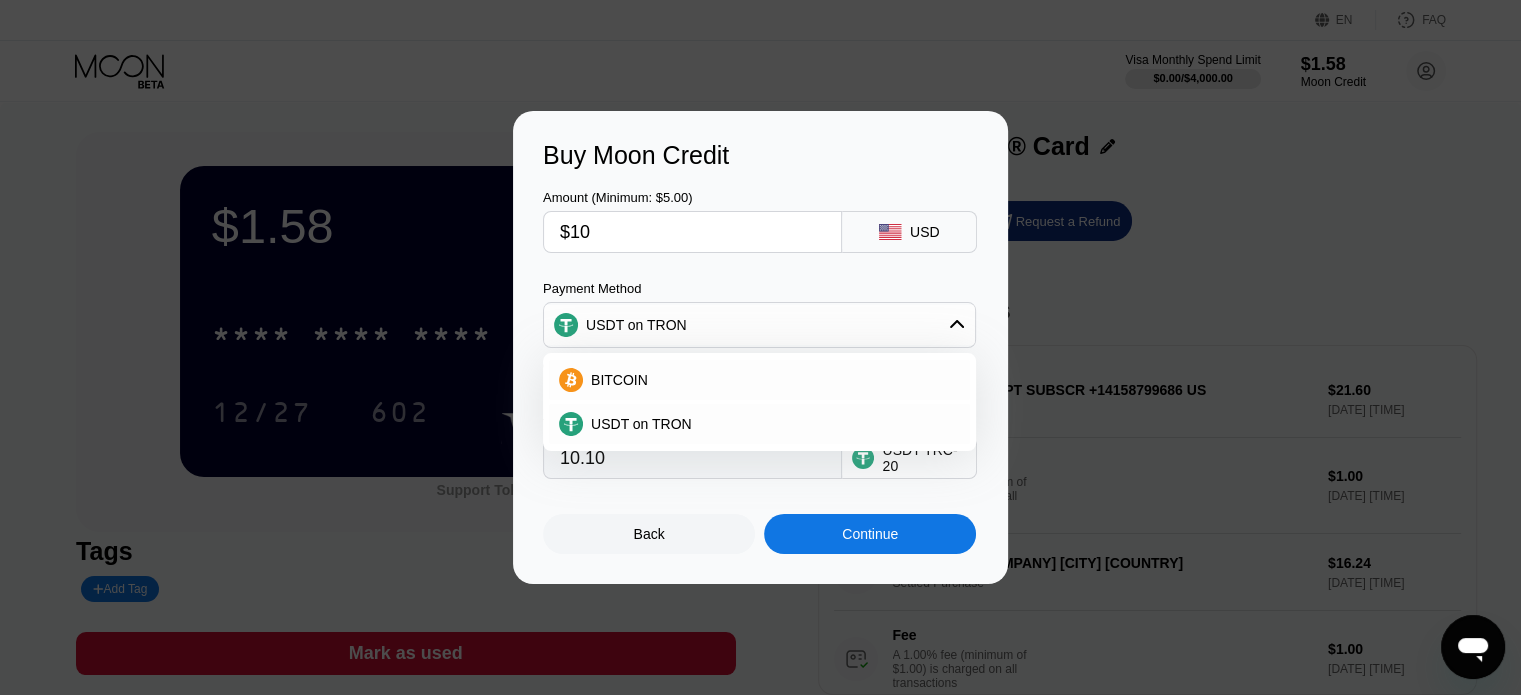 click on "USDT on TRON" at bounding box center [759, 325] 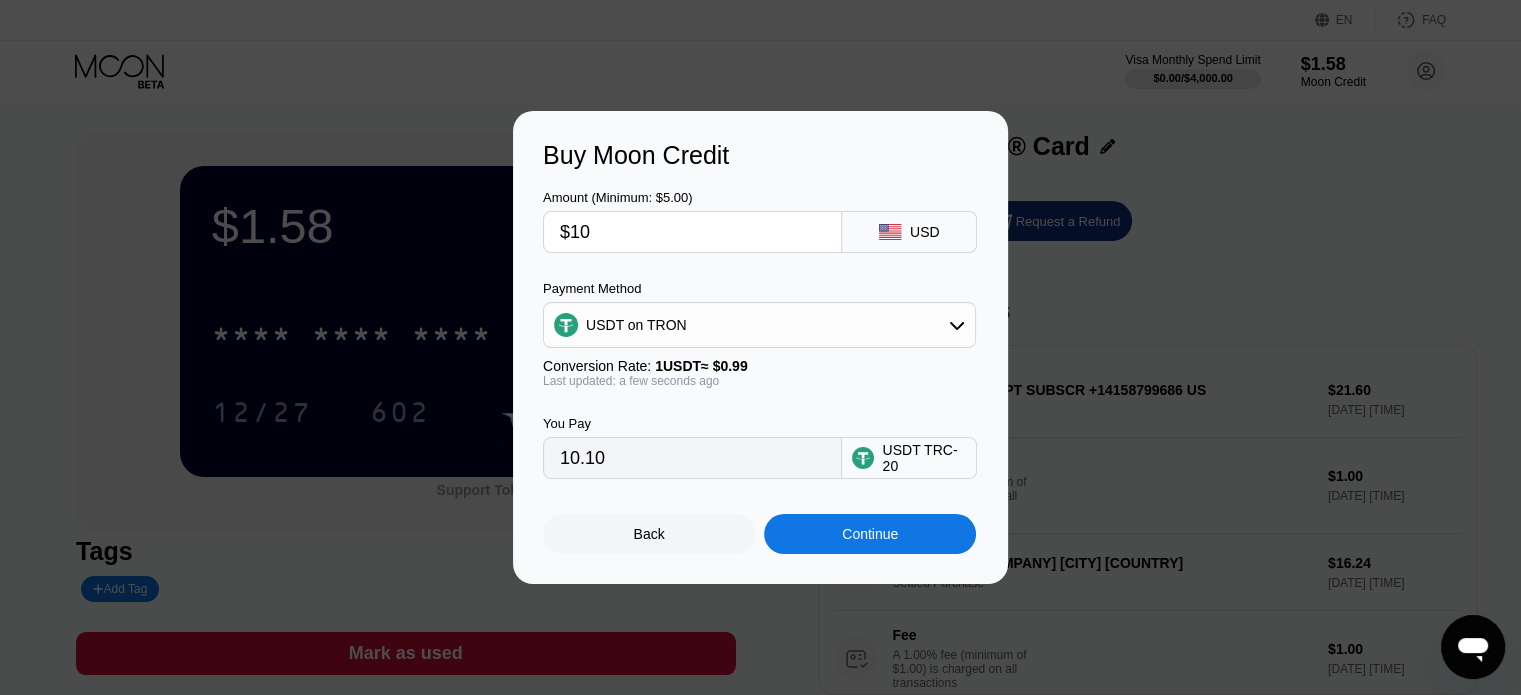 click on "Continue" at bounding box center [870, 534] 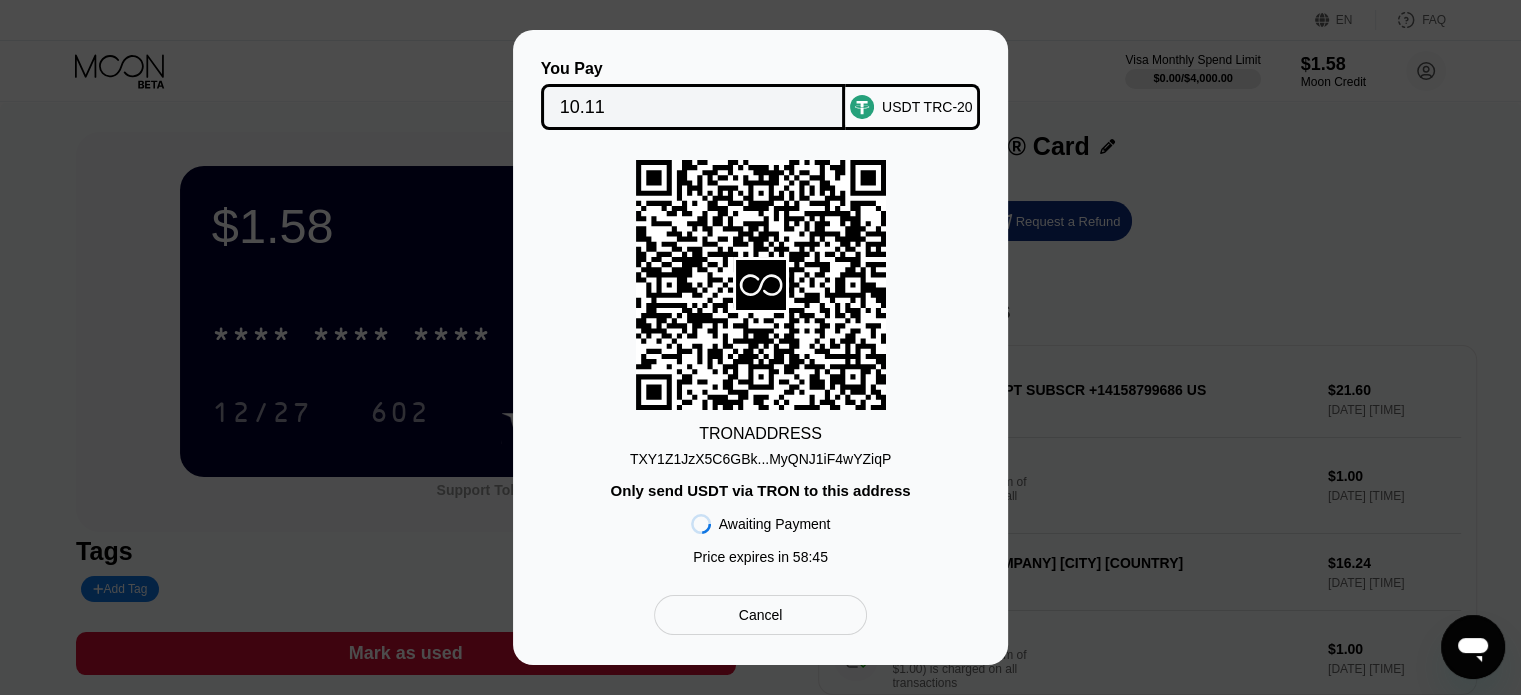 click on "TXY1Z1JzX5C6GBk...MyQNJ1iF4wYZiqP" at bounding box center (760, 459) 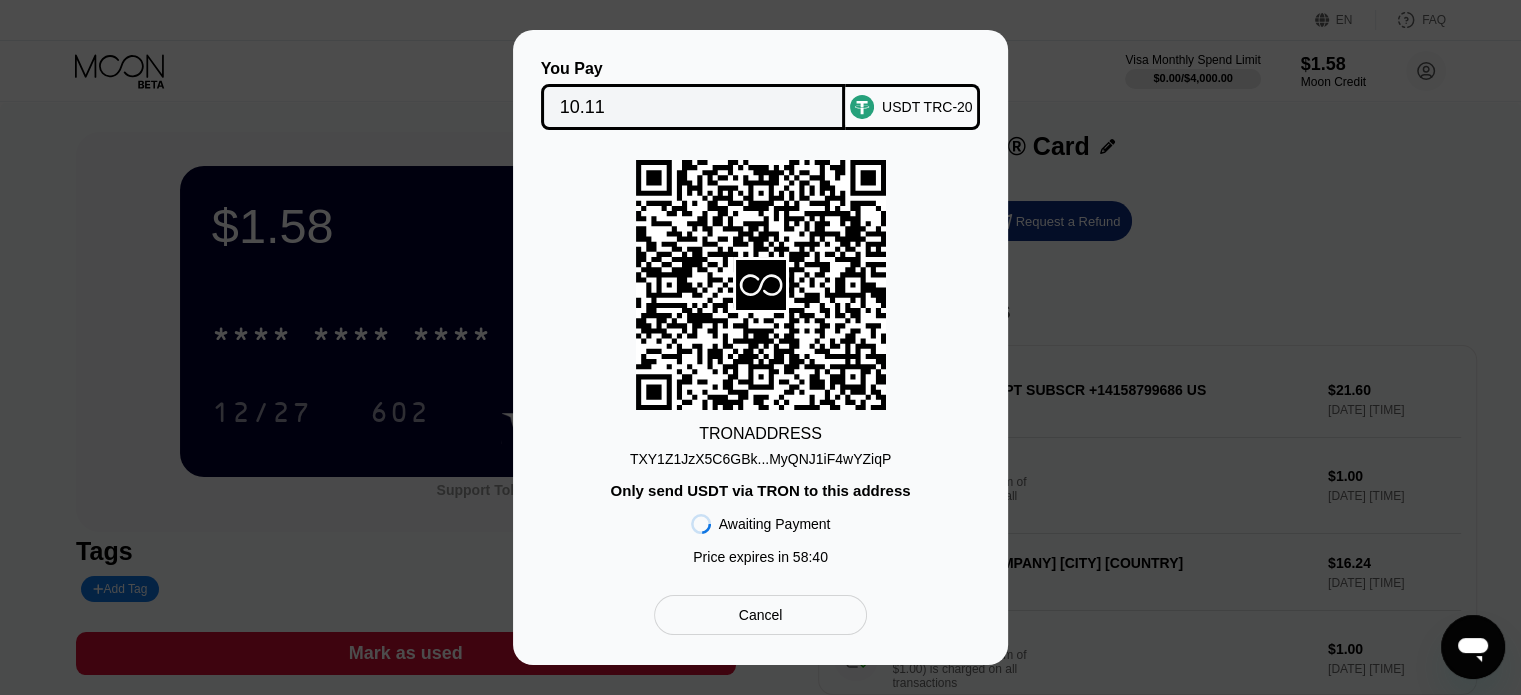 click on "10.11" at bounding box center [693, 107] 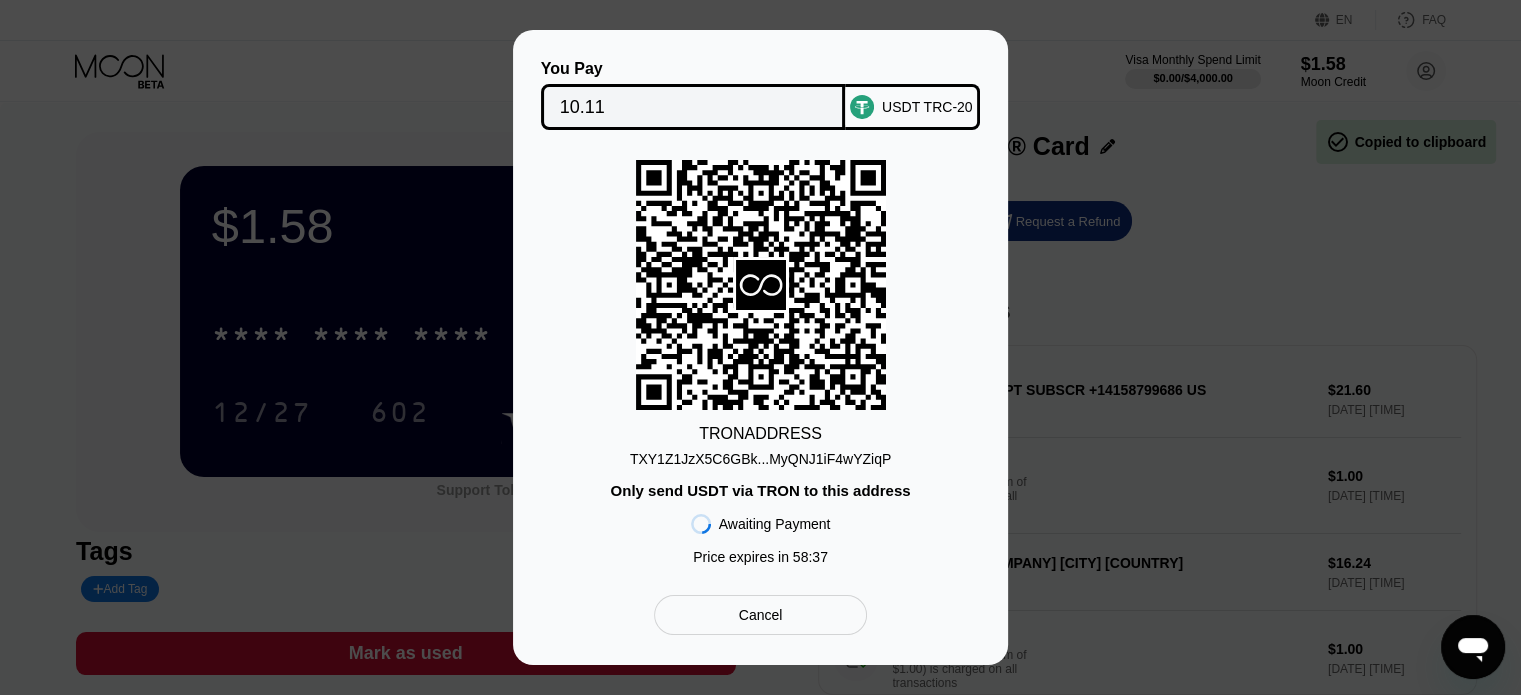 click on "10.11" at bounding box center [693, 107] 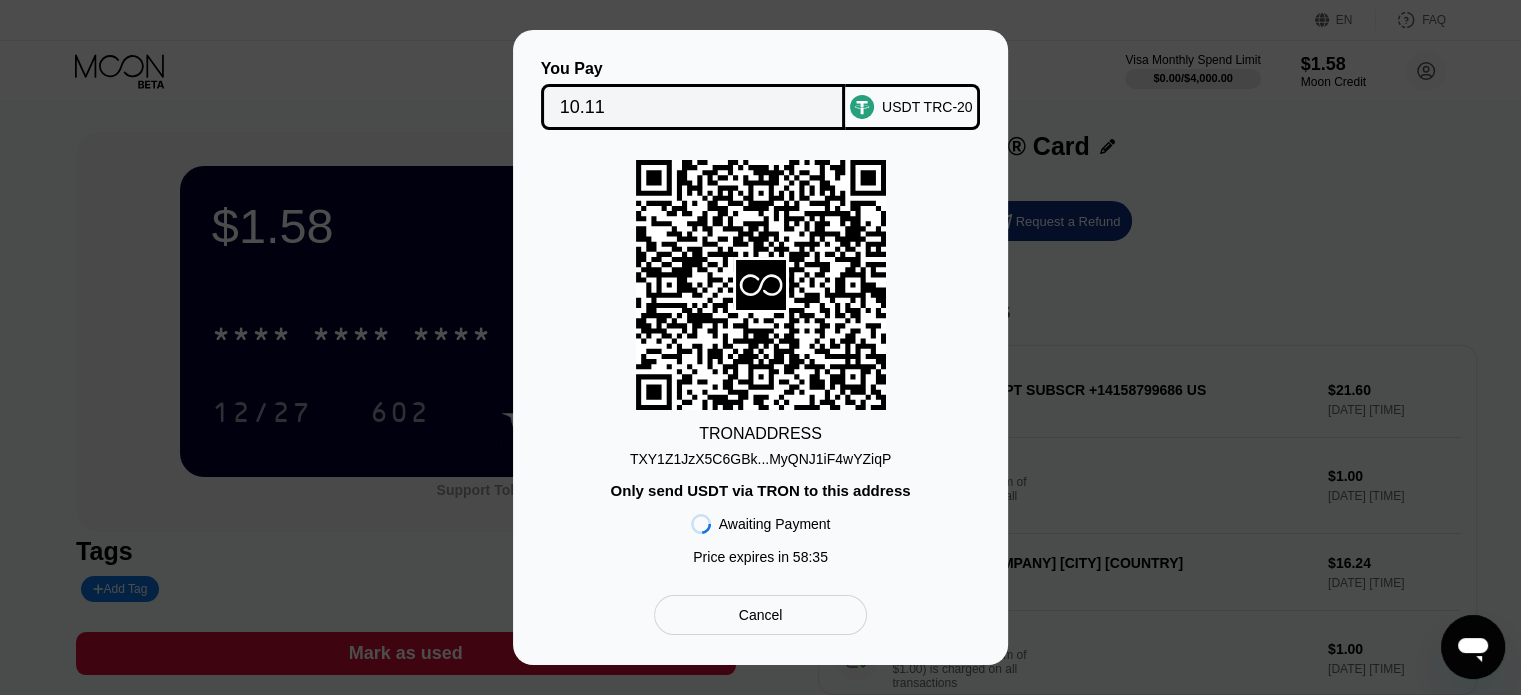 click on "Cancel" at bounding box center [761, 615] 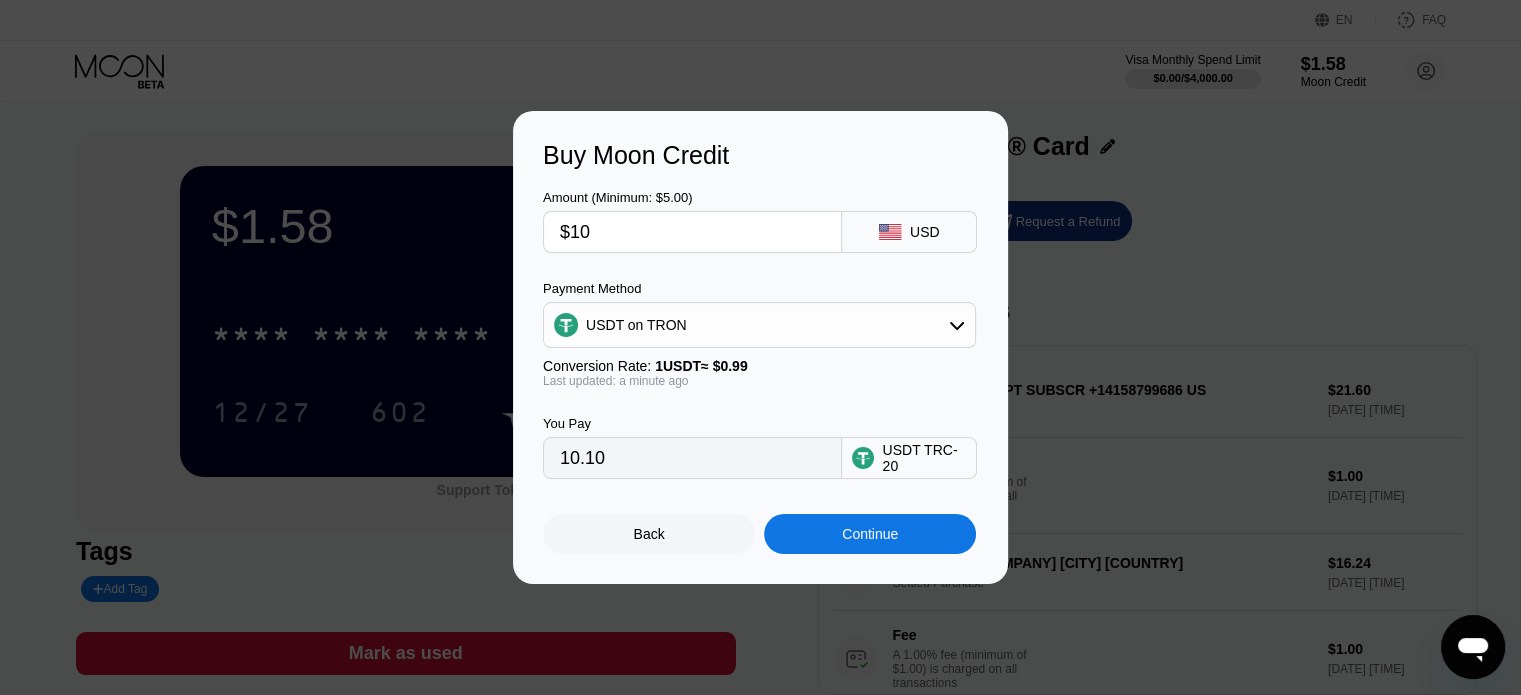 click on "$10" at bounding box center (692, 232) 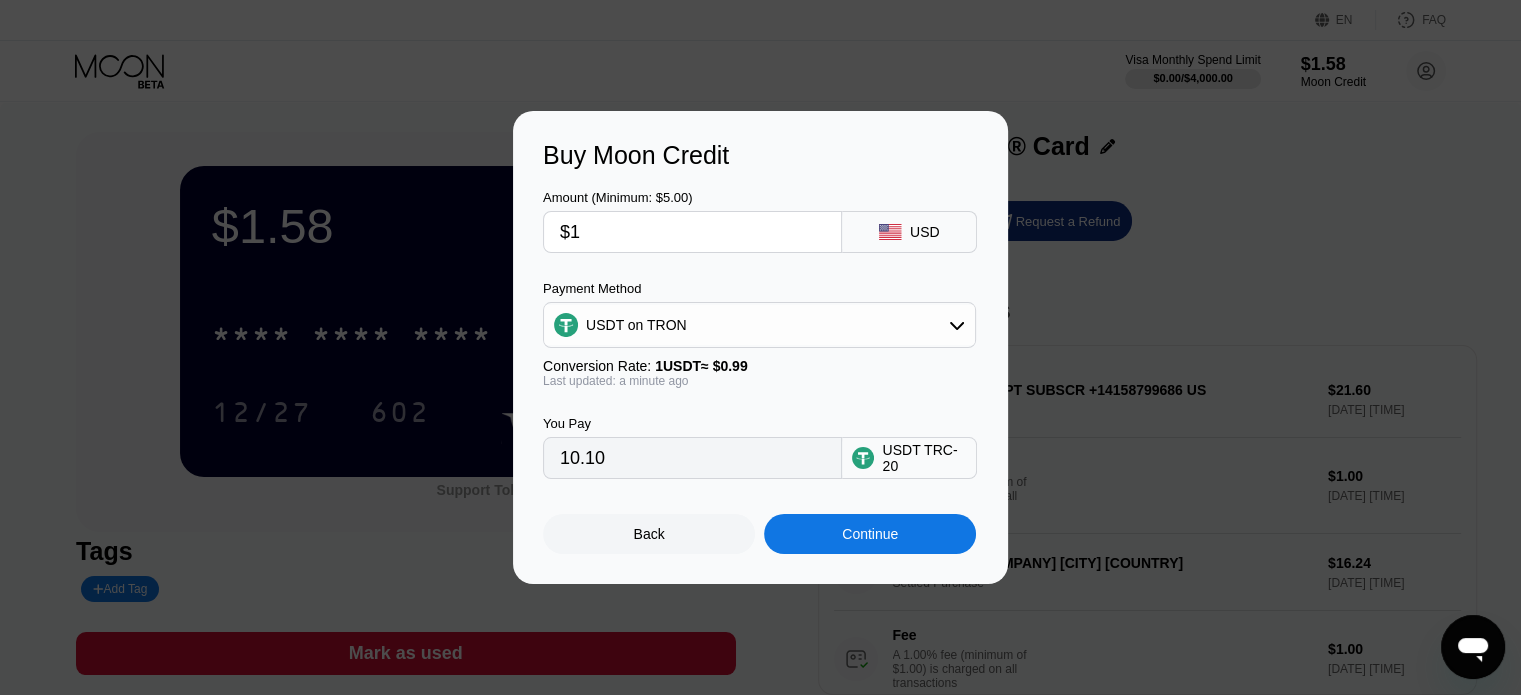 type 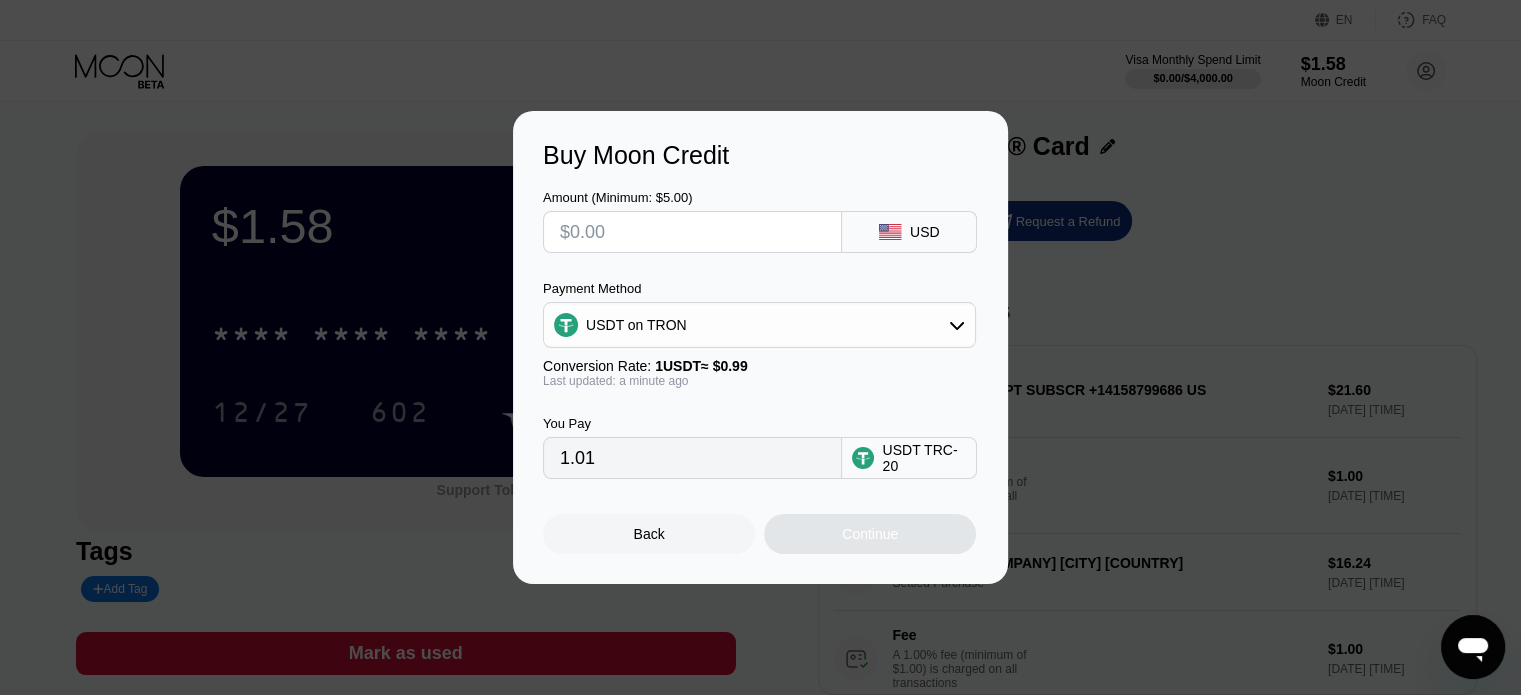 type on "0.00" 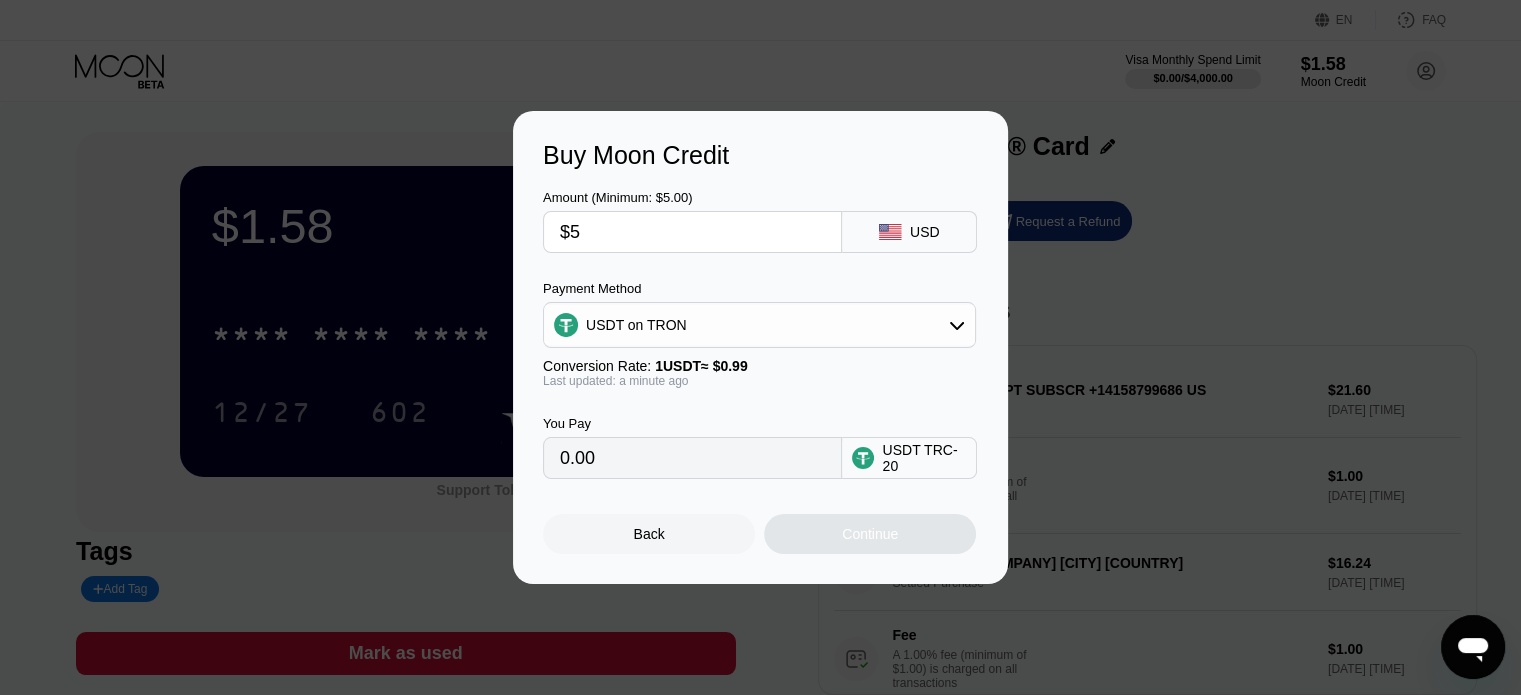 type on "$50" 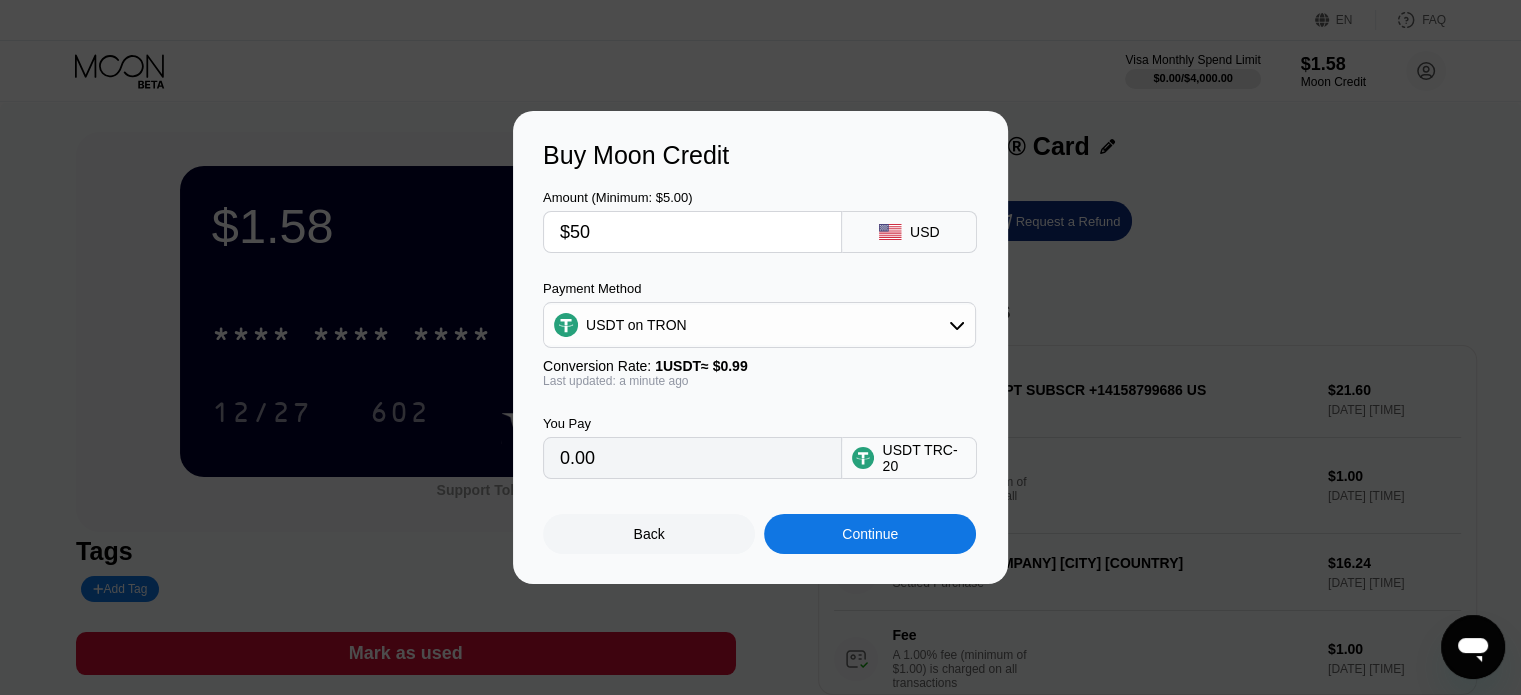 type on "50.51" 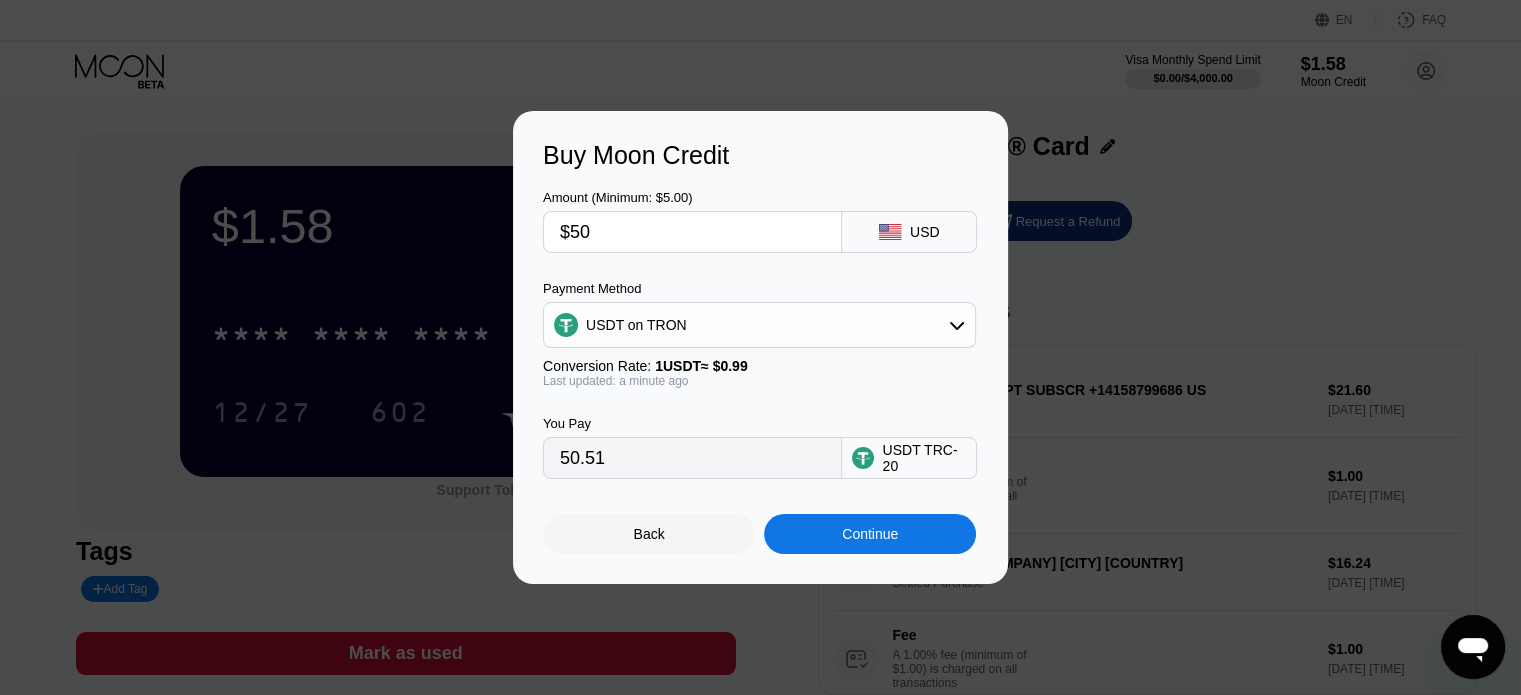 type on "$50" 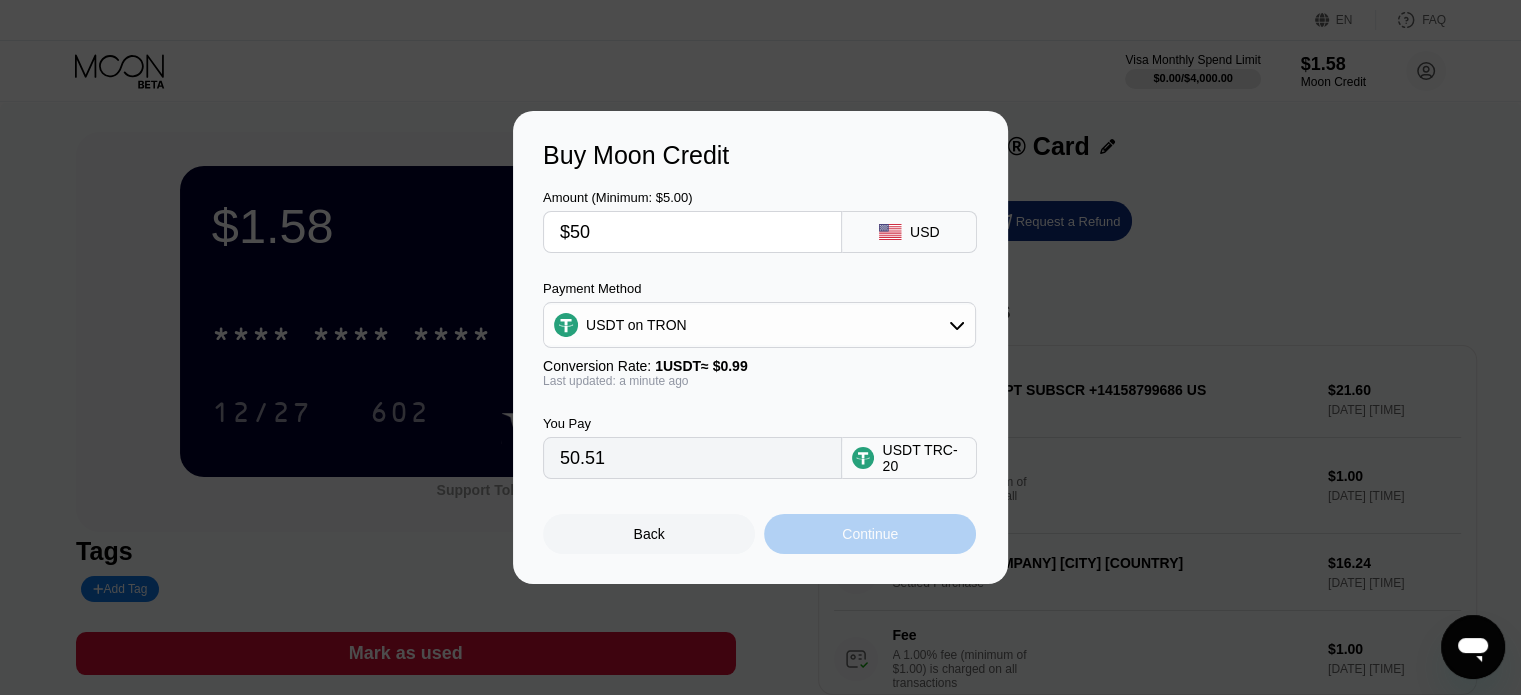 click on "Continue" at bounding box center [870, 534] 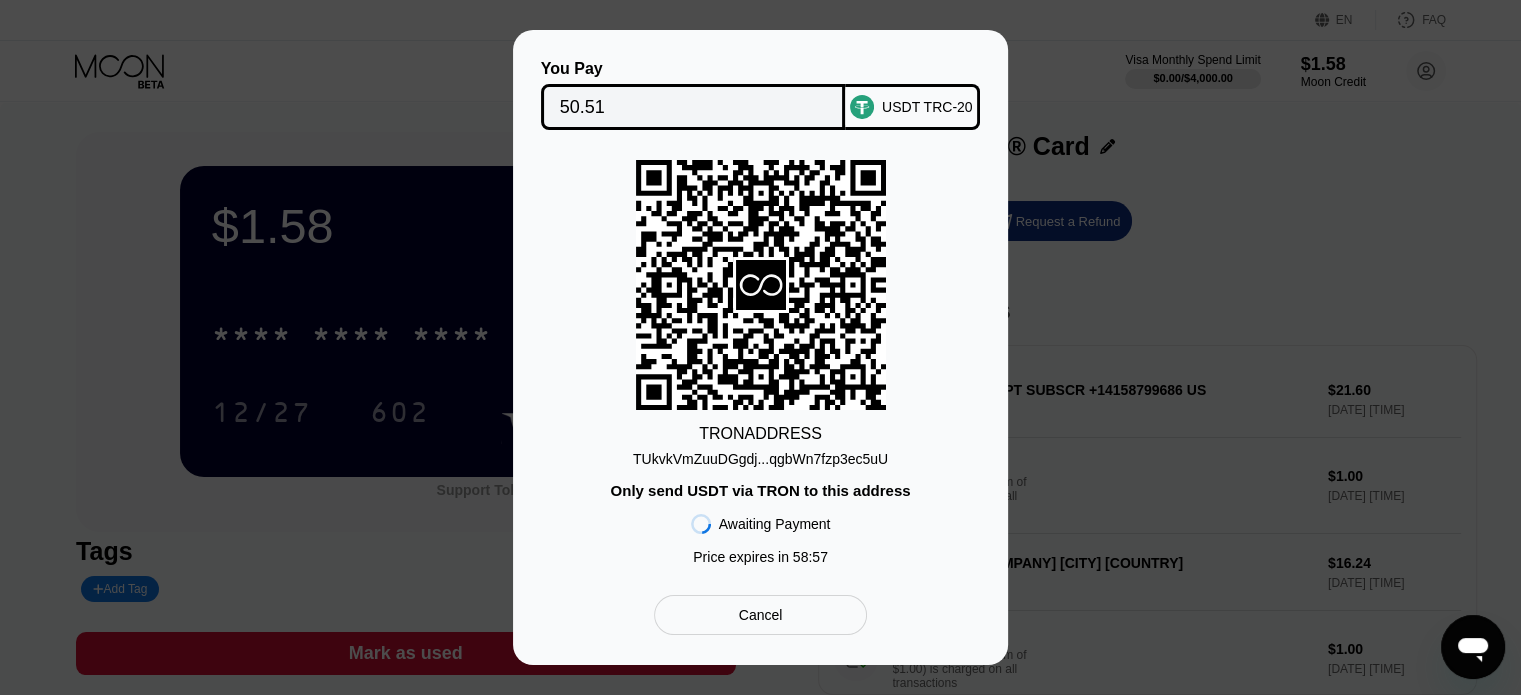 click on "TUkvkVmZuuDGgdj...qgbWn7fzp3ec5uU" at bounding box center (760, 459) 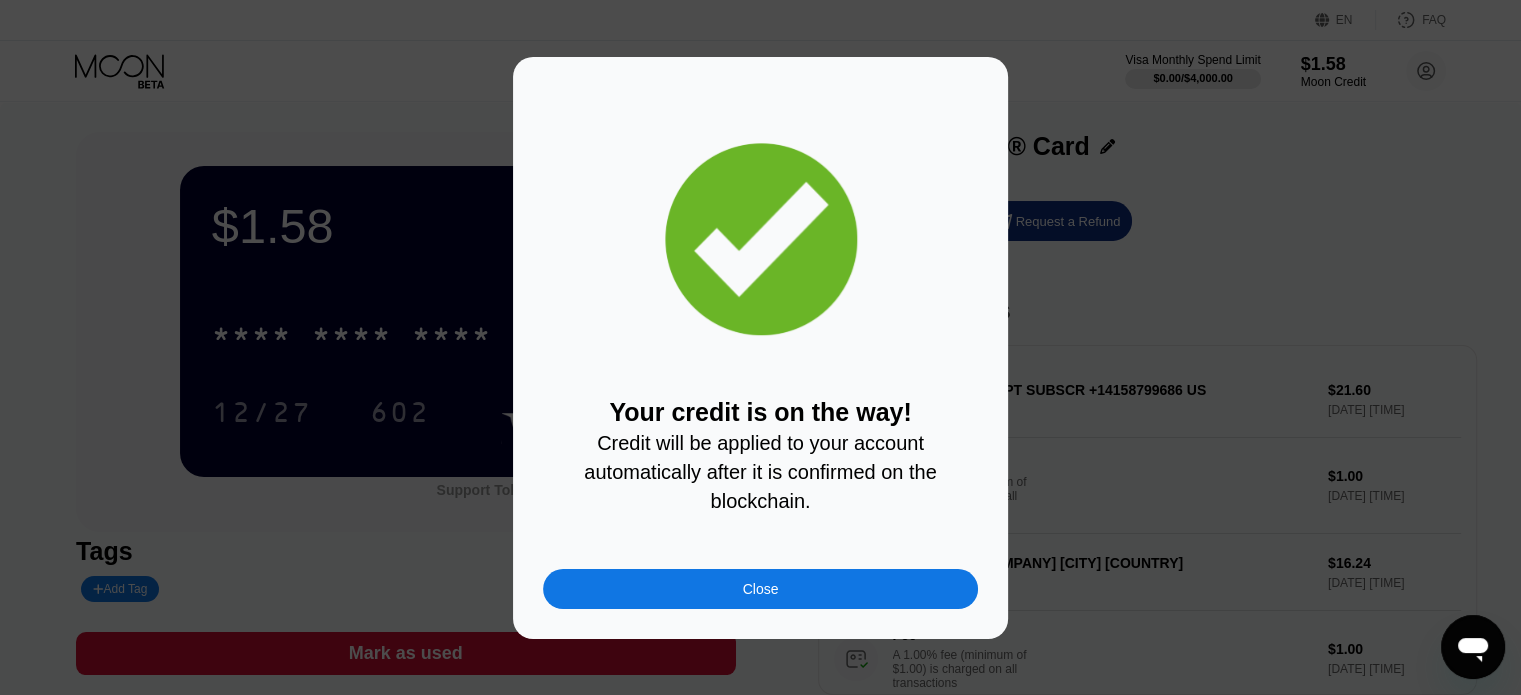 click on "Close" at bounding box center (761, 589) 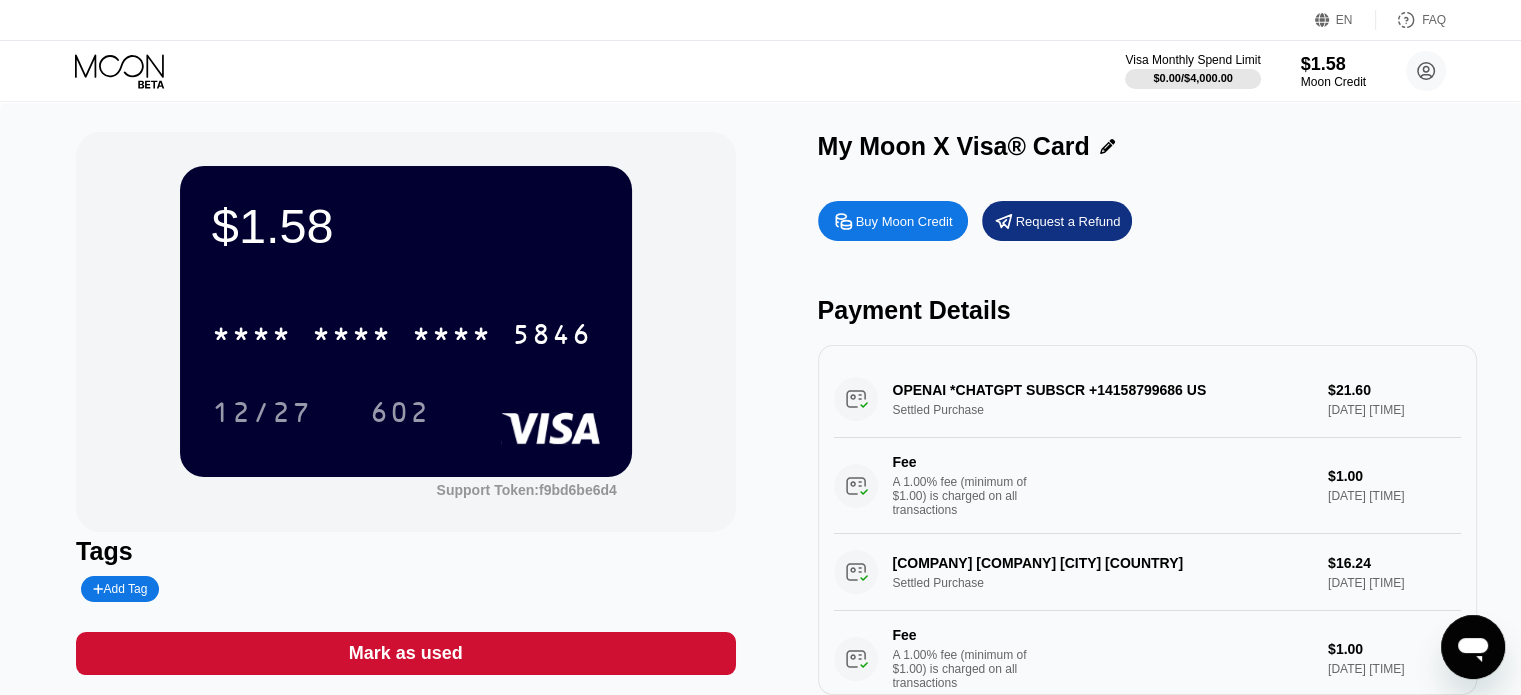 scroll, scrollTop: 100, scrollLeft: 0, axis: vertical 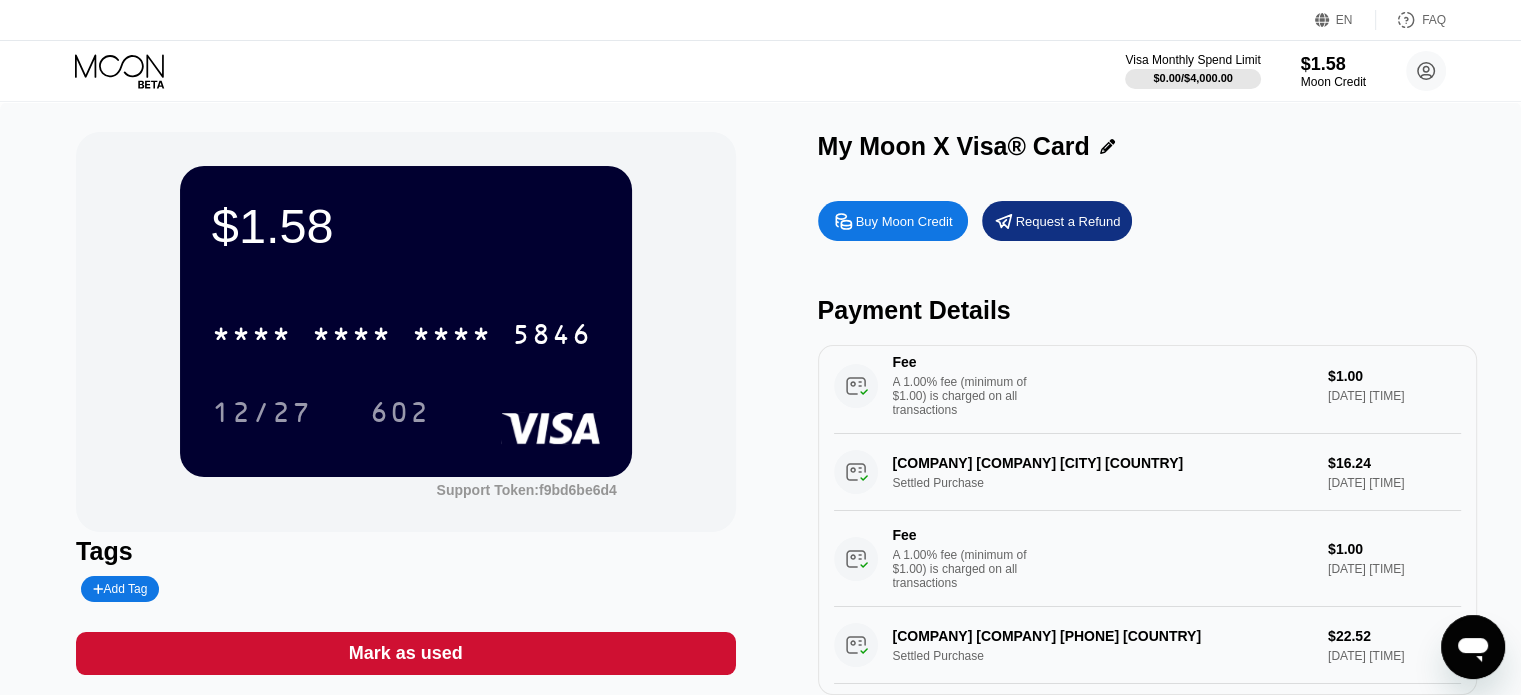 click on "[COMPANY] [COMPANY] [CITY] [COUNTRY] [PURCHASE_DATE] [TIME] [FEE_TYPE] [PERCENTAGE] [FEE_MINIMUM] [FEE_AMOUNT] [DATE] [TIME]" at bounding box center [1147, 520] 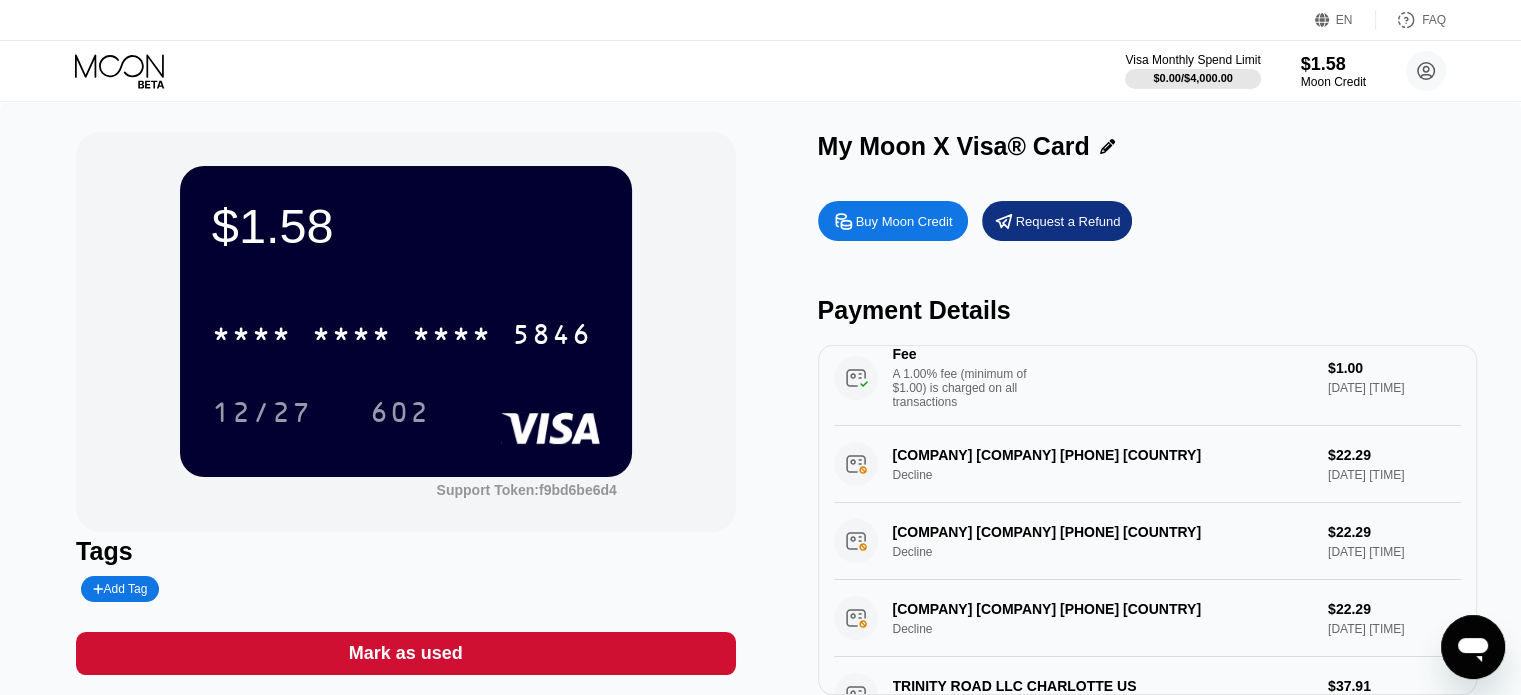 scroll, scrollTop: 1000, scrollLeft: 0, axis: vertical 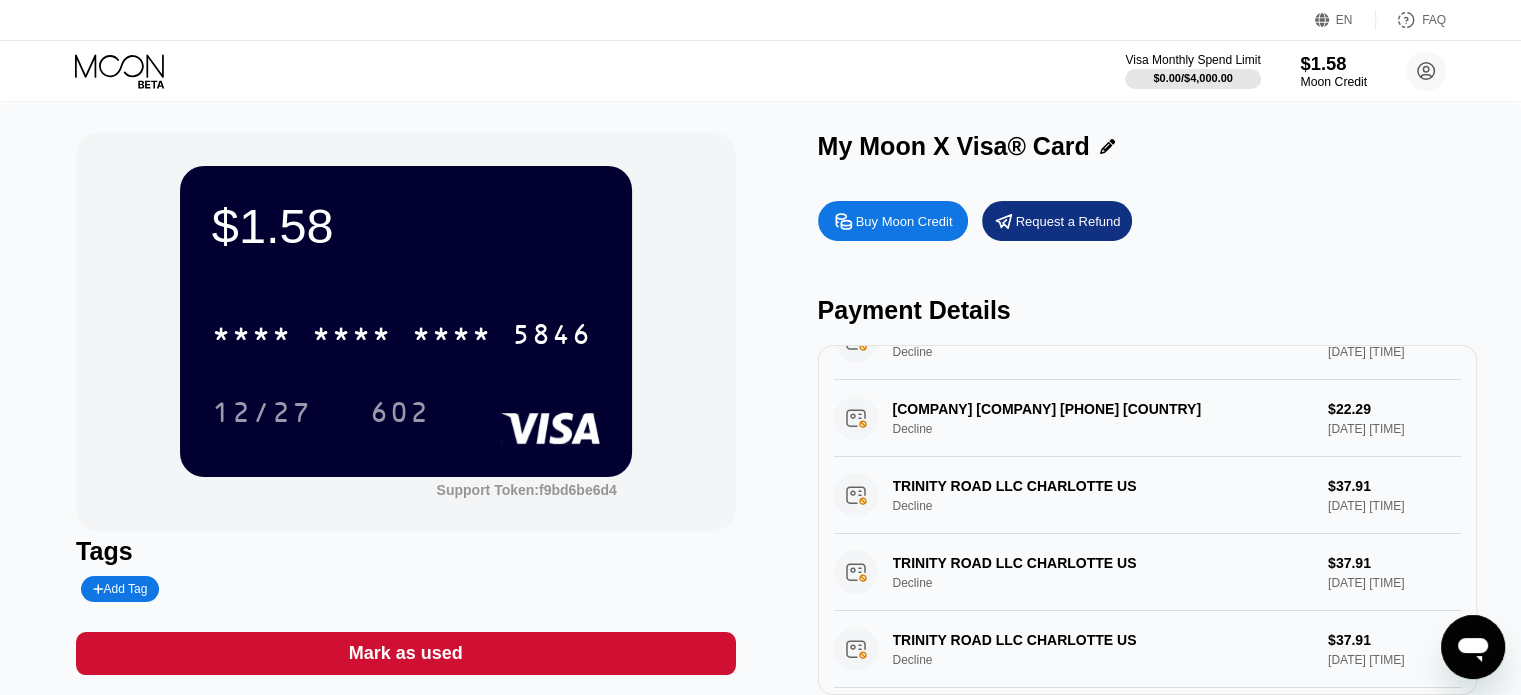 click on "$1.58" at bounding box center (1333, 63) 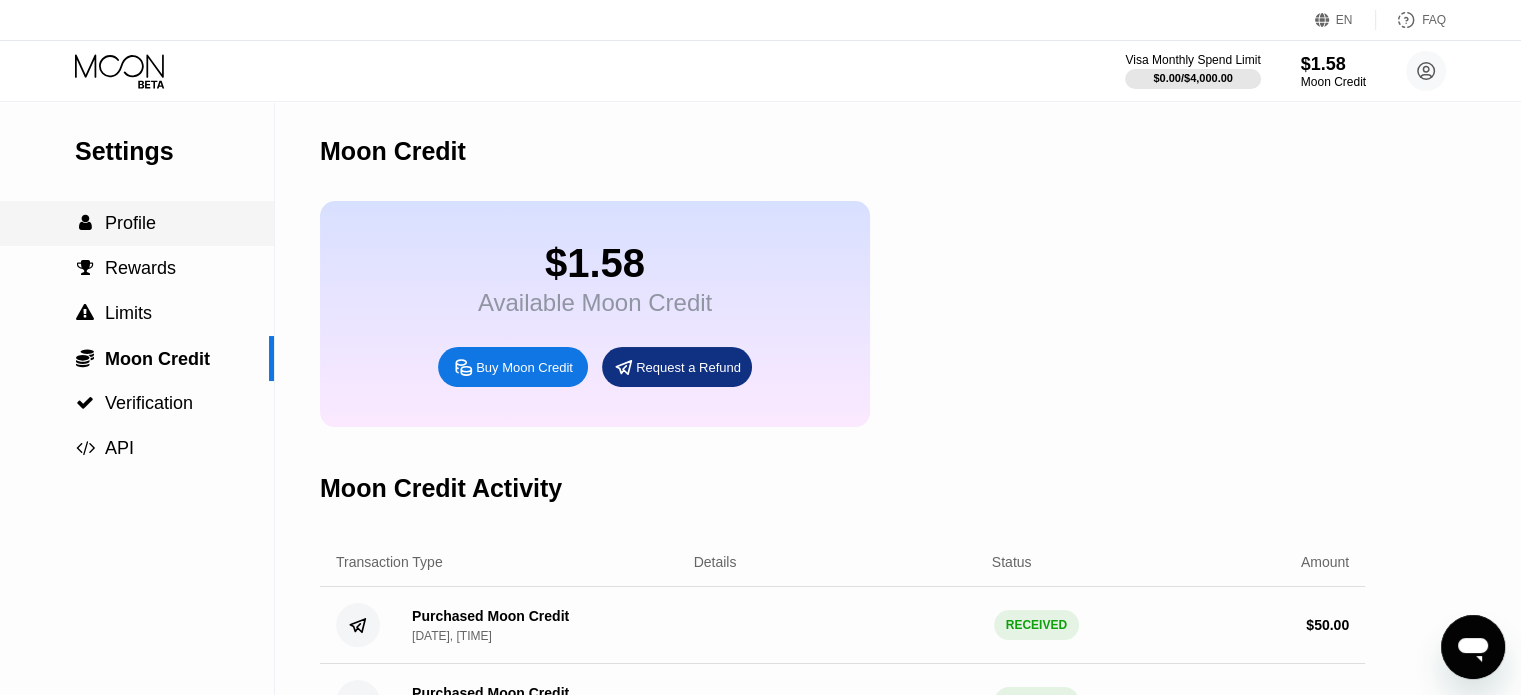 click on " Profile" at bounding box center [137, 223] 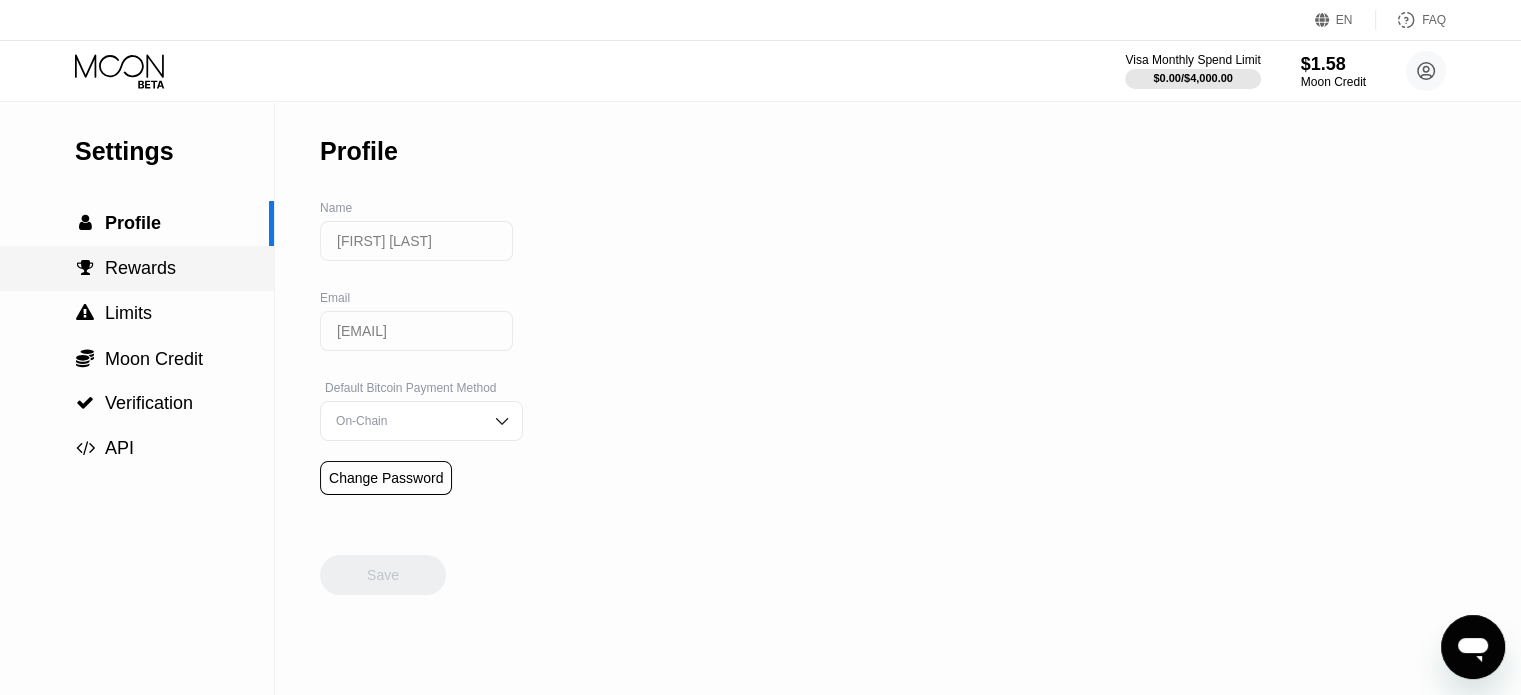 click on " Rewards" at bounding box center (137, 268) 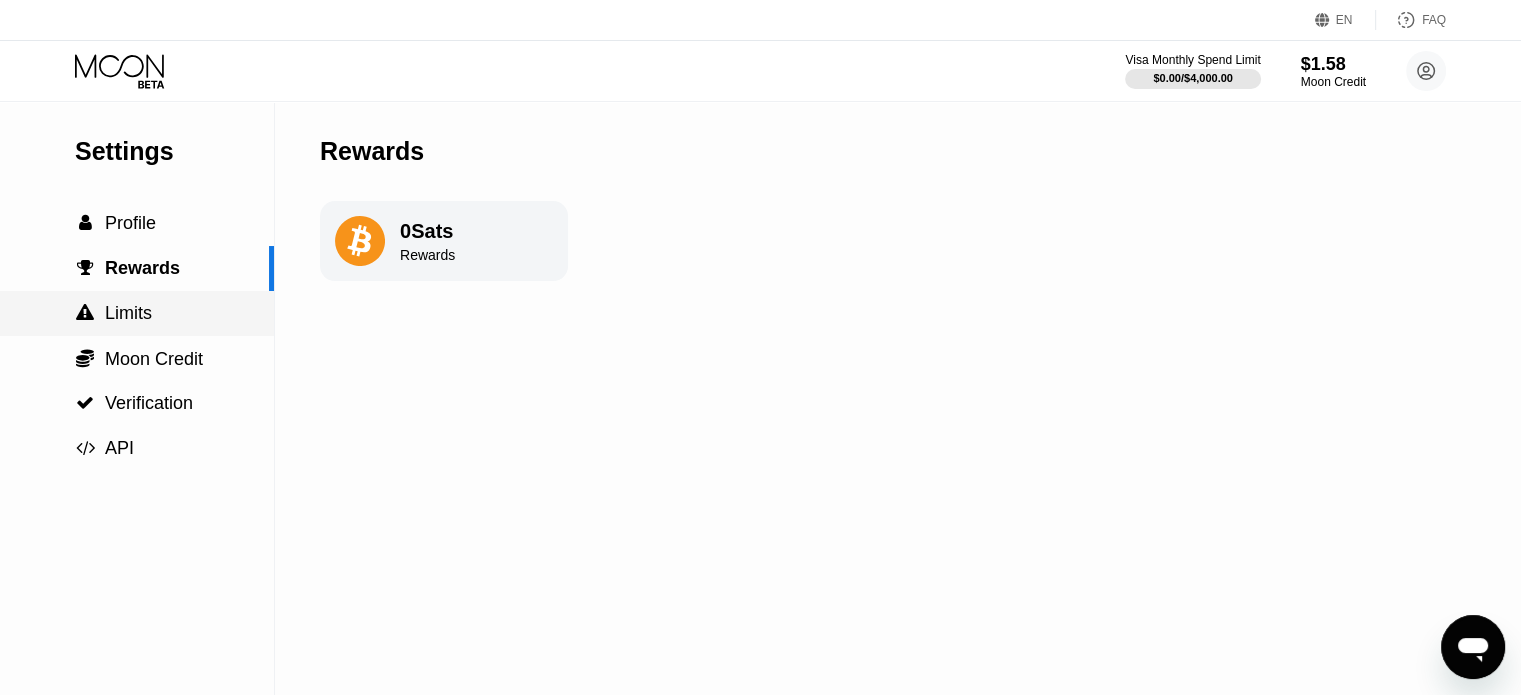 click on " Limits" at bounding box center [137, 313] 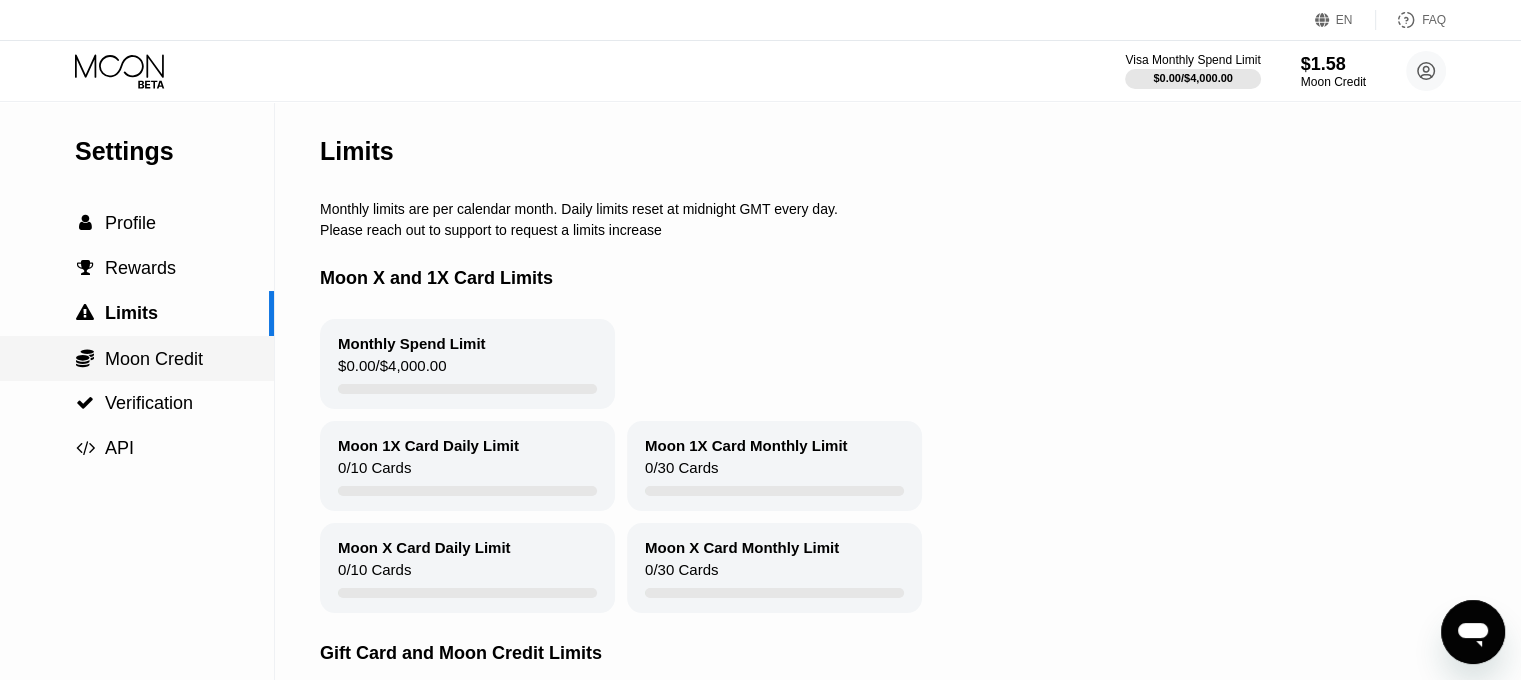 click on "Moon Credit" at bounding box center [154, 359] 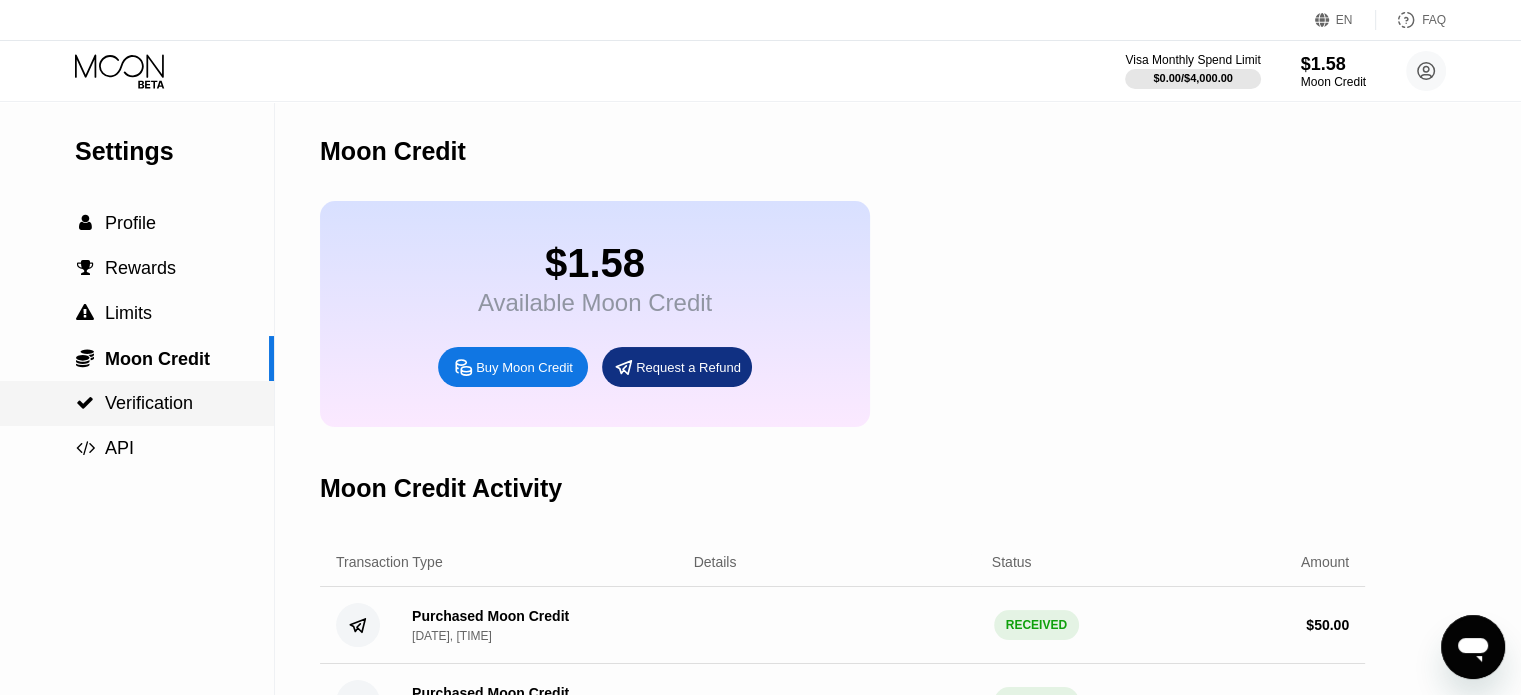click on "Verification" at bounding box center [149, 403] 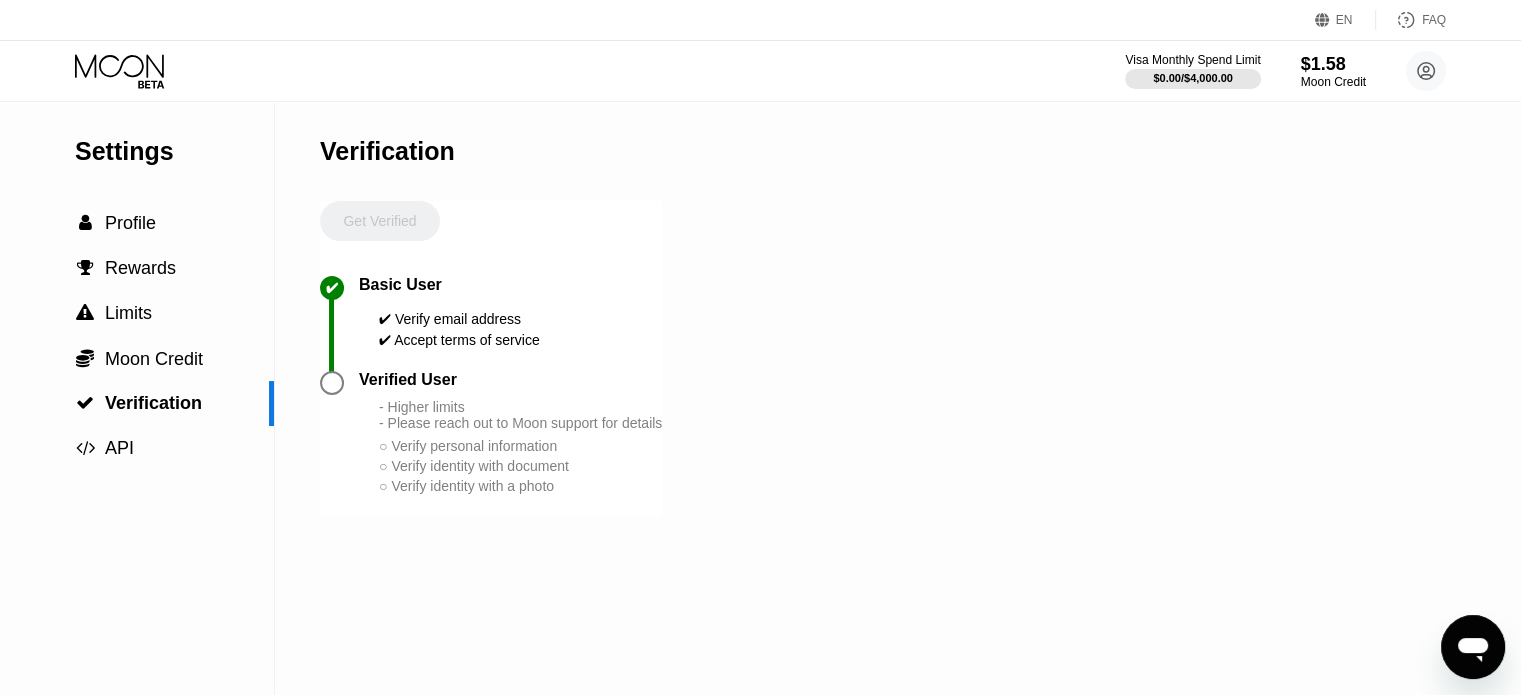 click at bounding box center (332, 383) 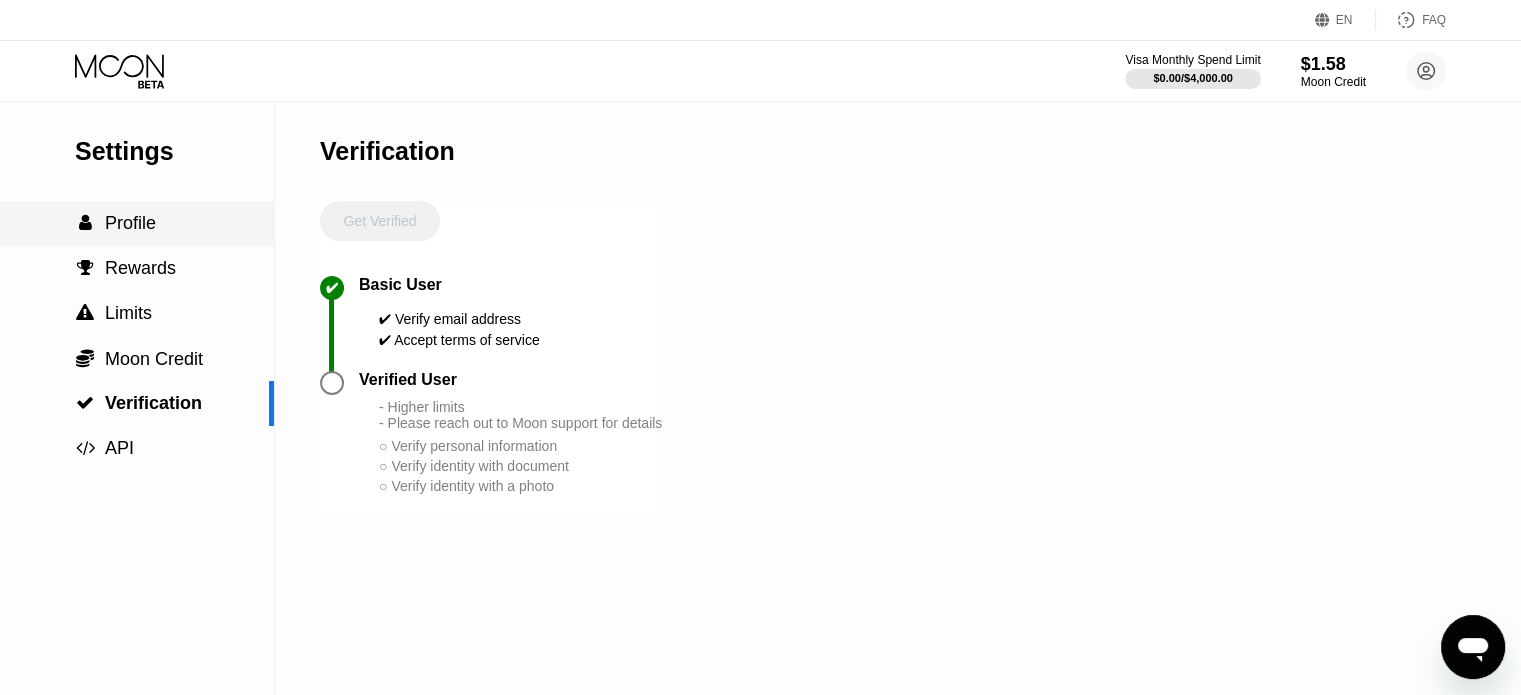 click on " Profile" at bounding box center [137, 223] 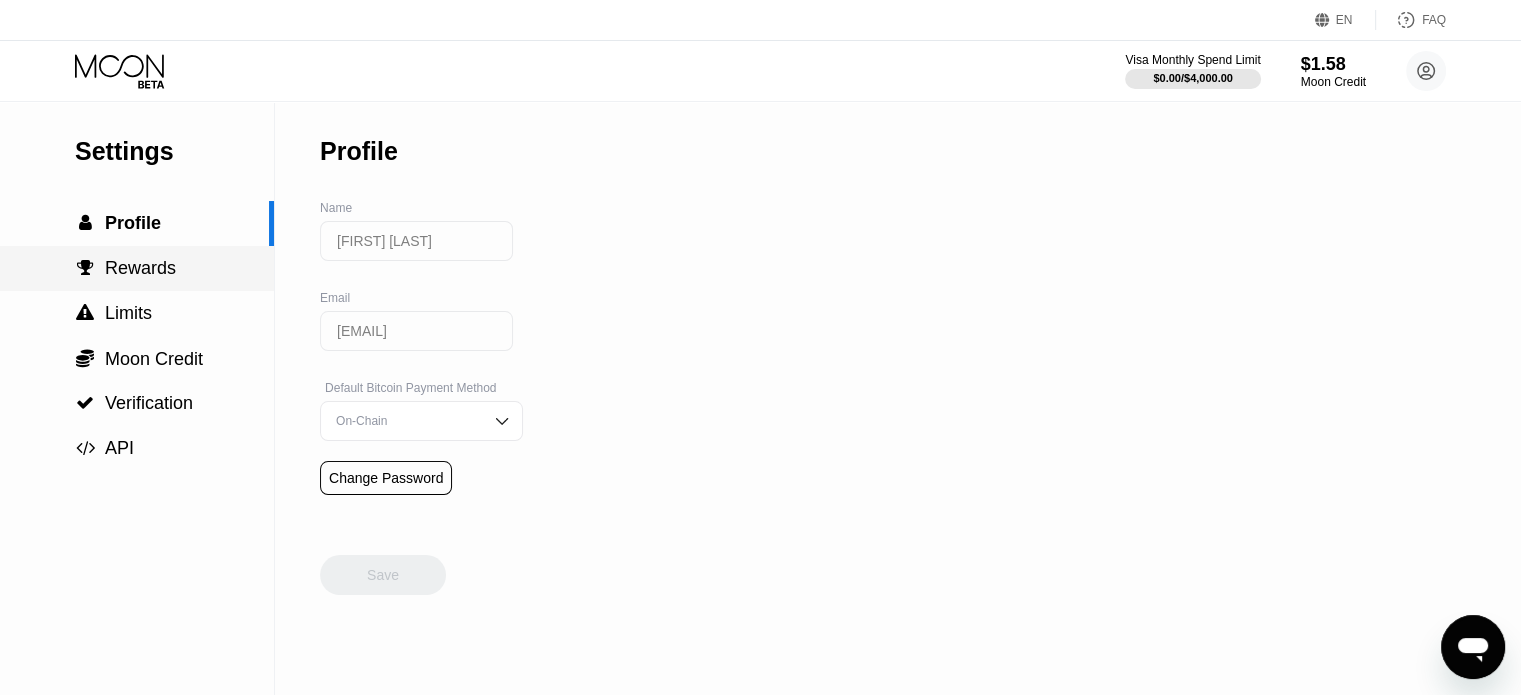 click on "Rewards" at bounding box center (140, 268) 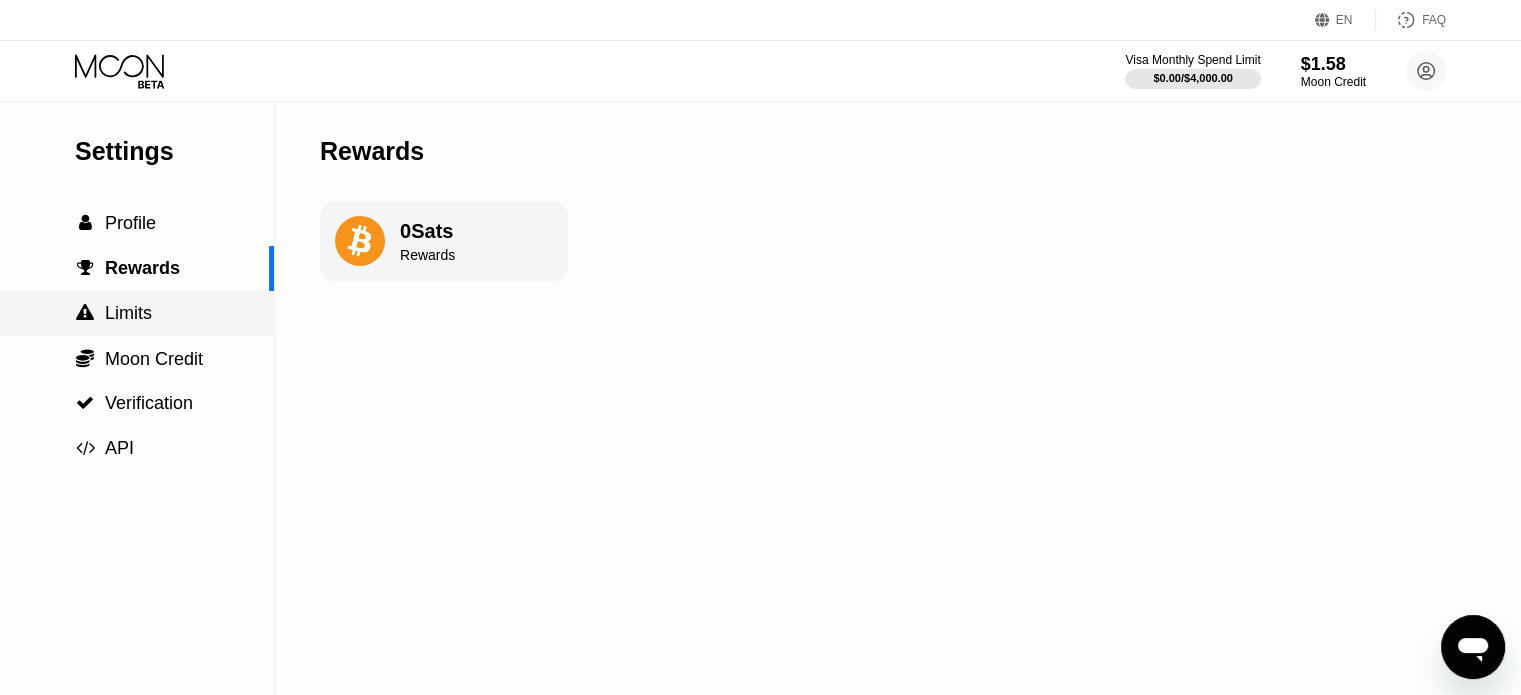 click on " Limits" at bounding box center (137, 313) 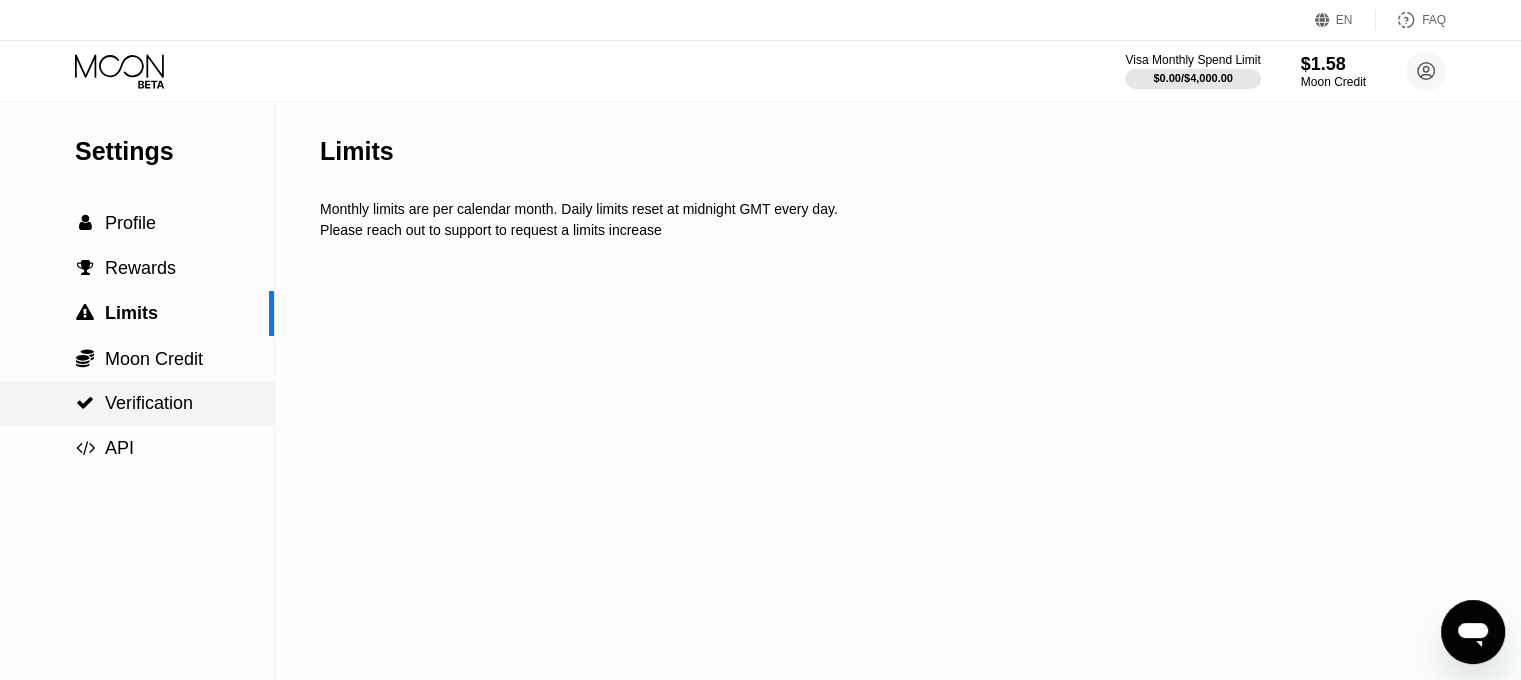 click on "Verification" at bounding box center (149, 403) 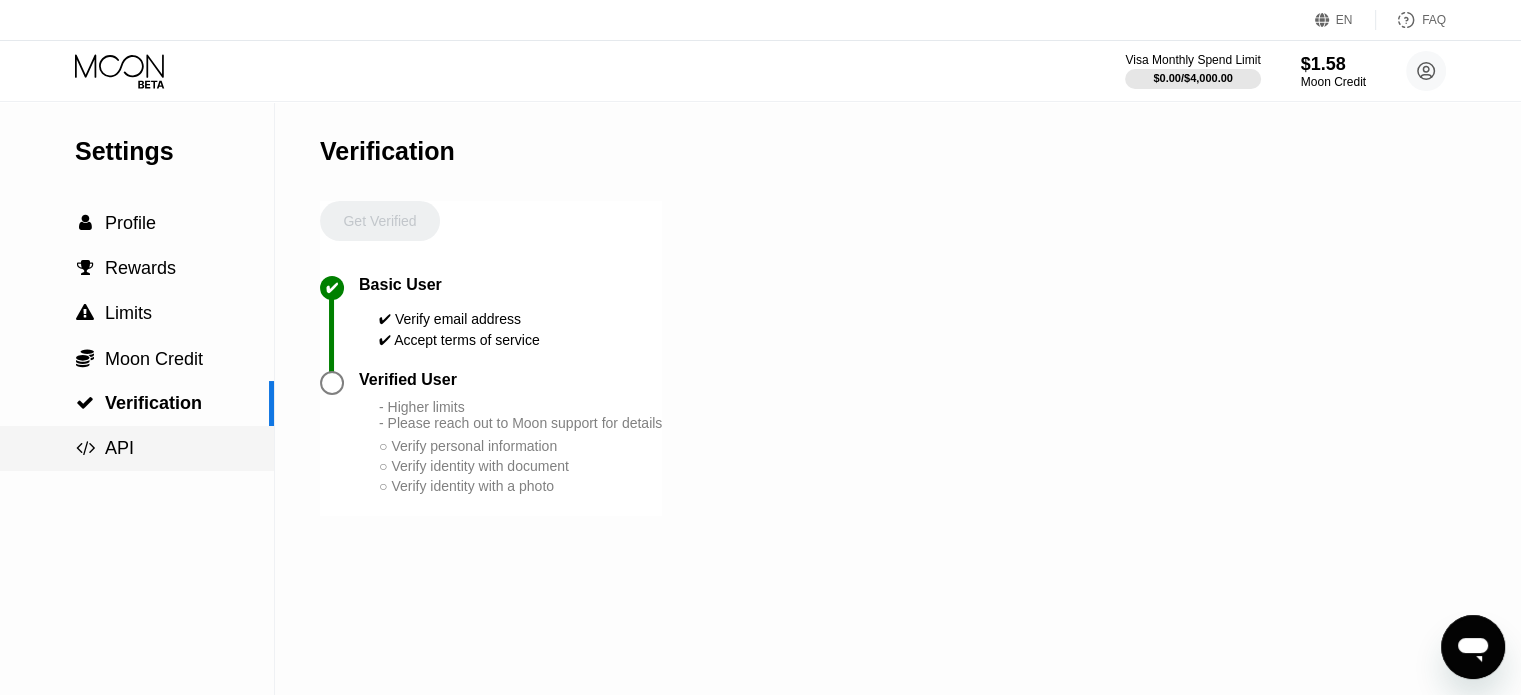 click on " API" at bounding box center [137, 448] 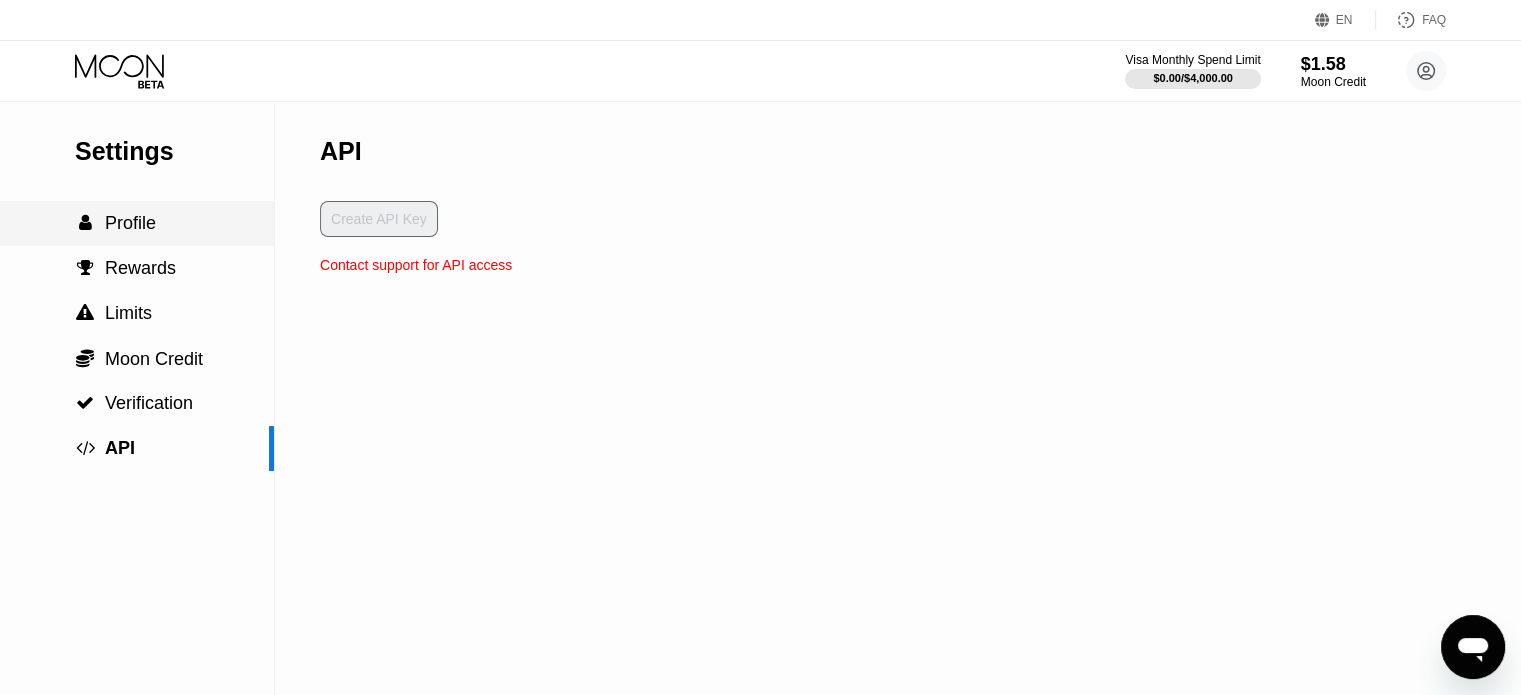 click on "Profile" at bounding box center (130, 223) 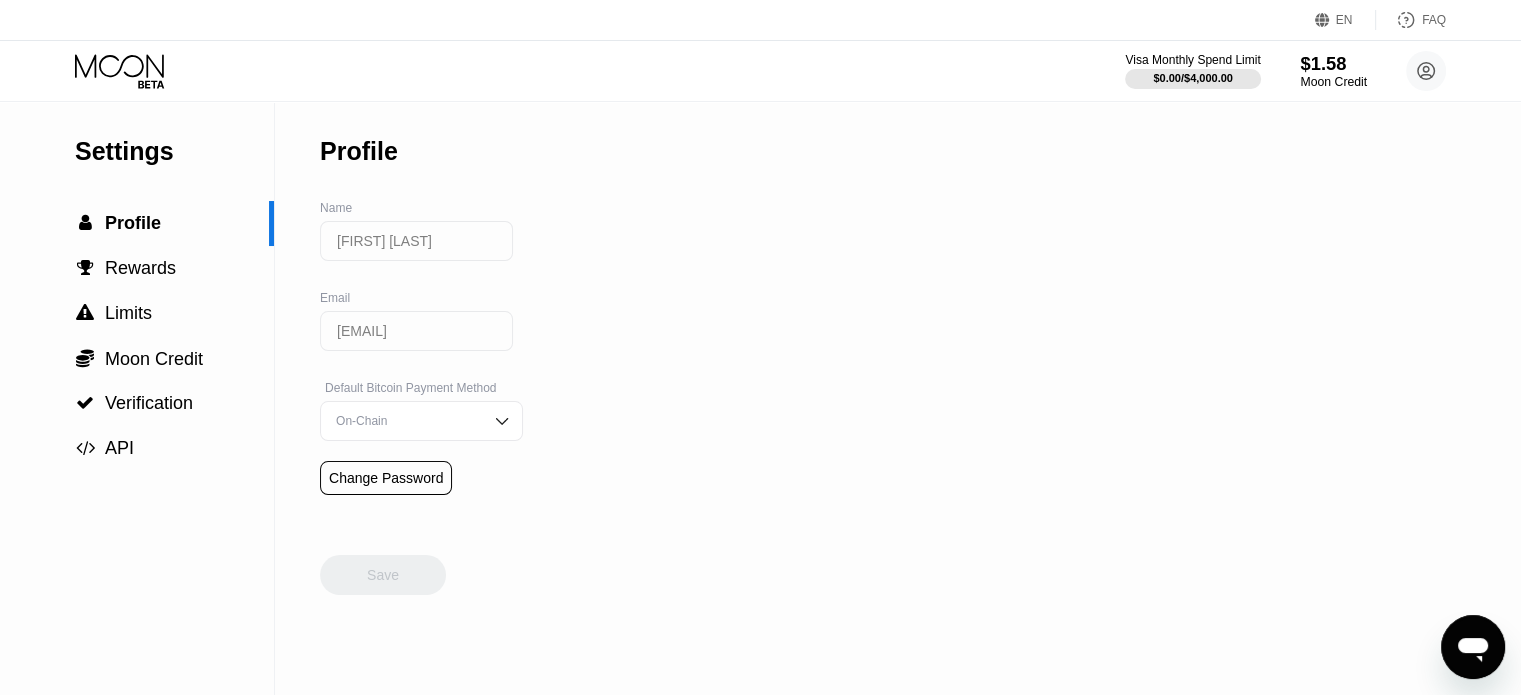 click on "$1.58" at bounding box center [1333, 63] 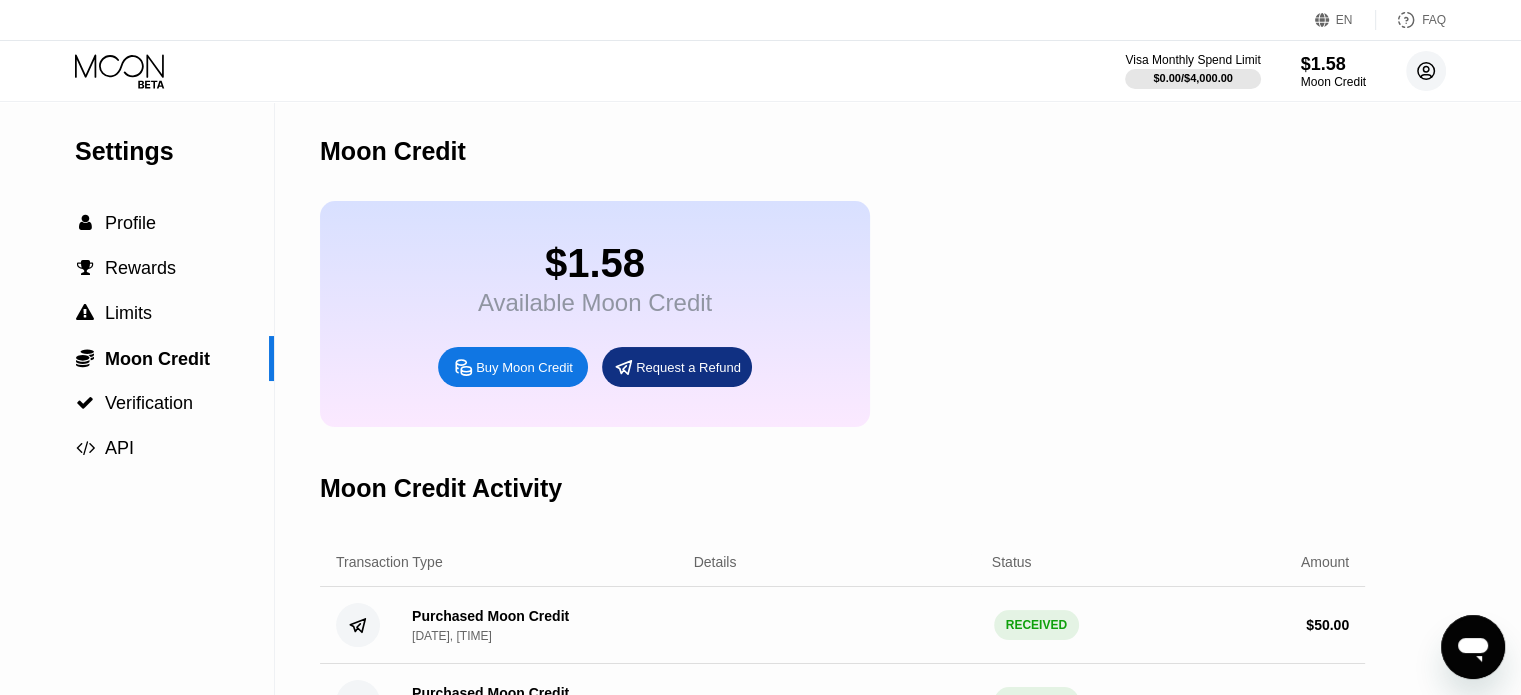 click 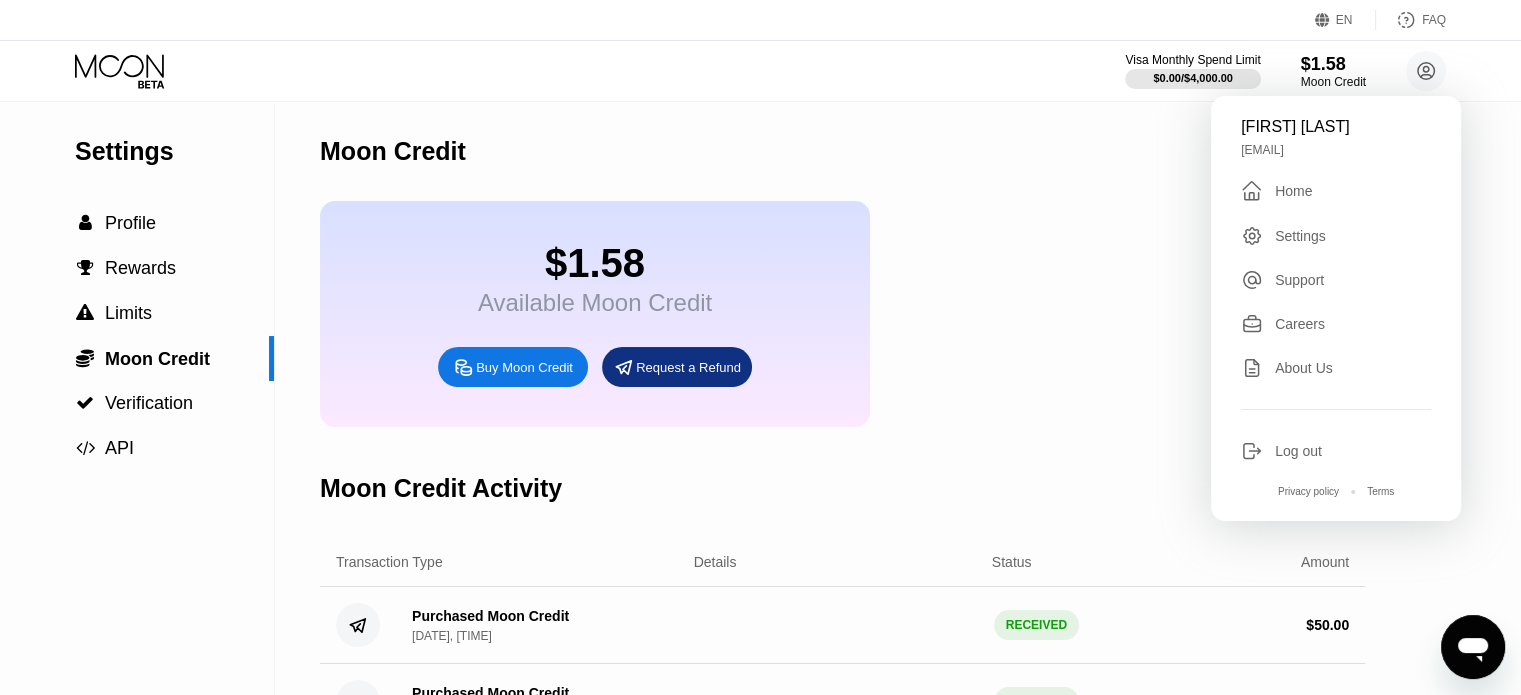 click on " Home" at bounding box center [1336, 191] 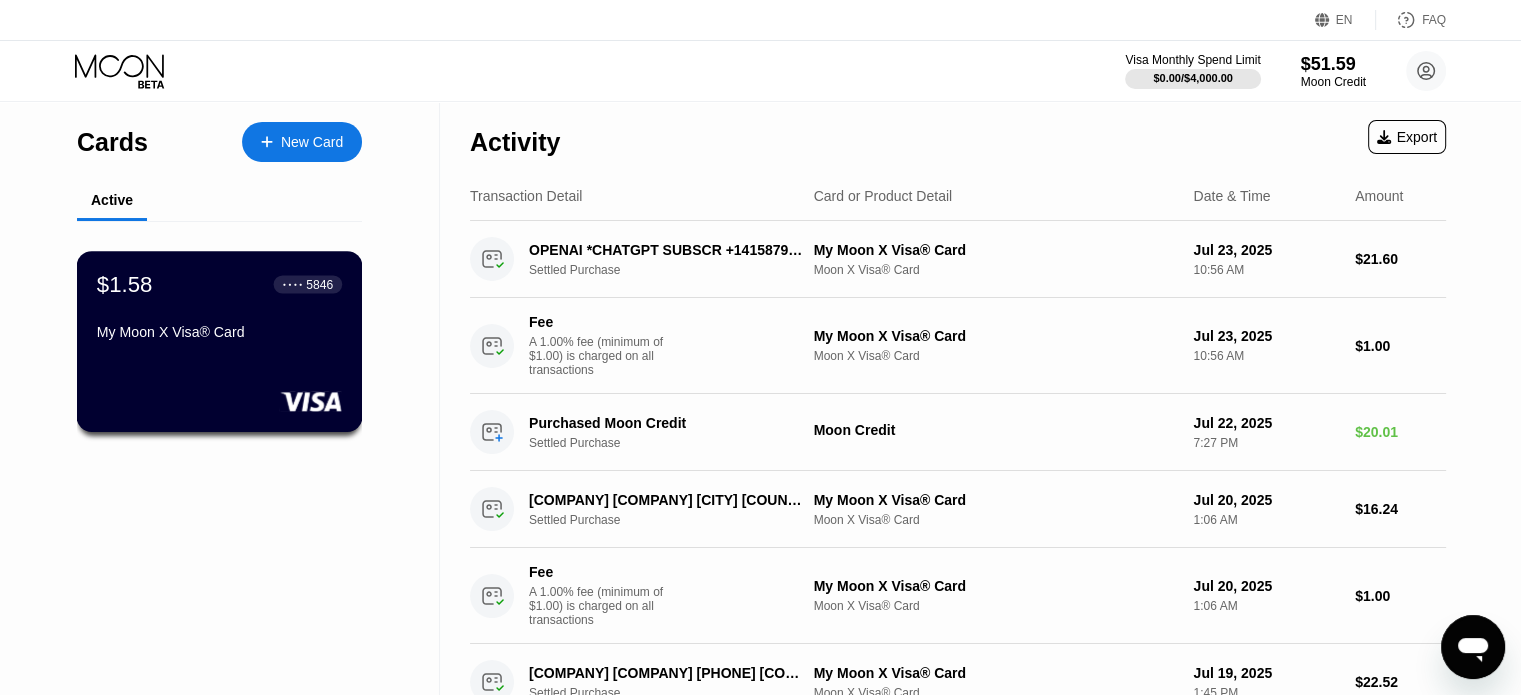 click on "My Moon X Visa® Card" at bounding box center (219, 332) 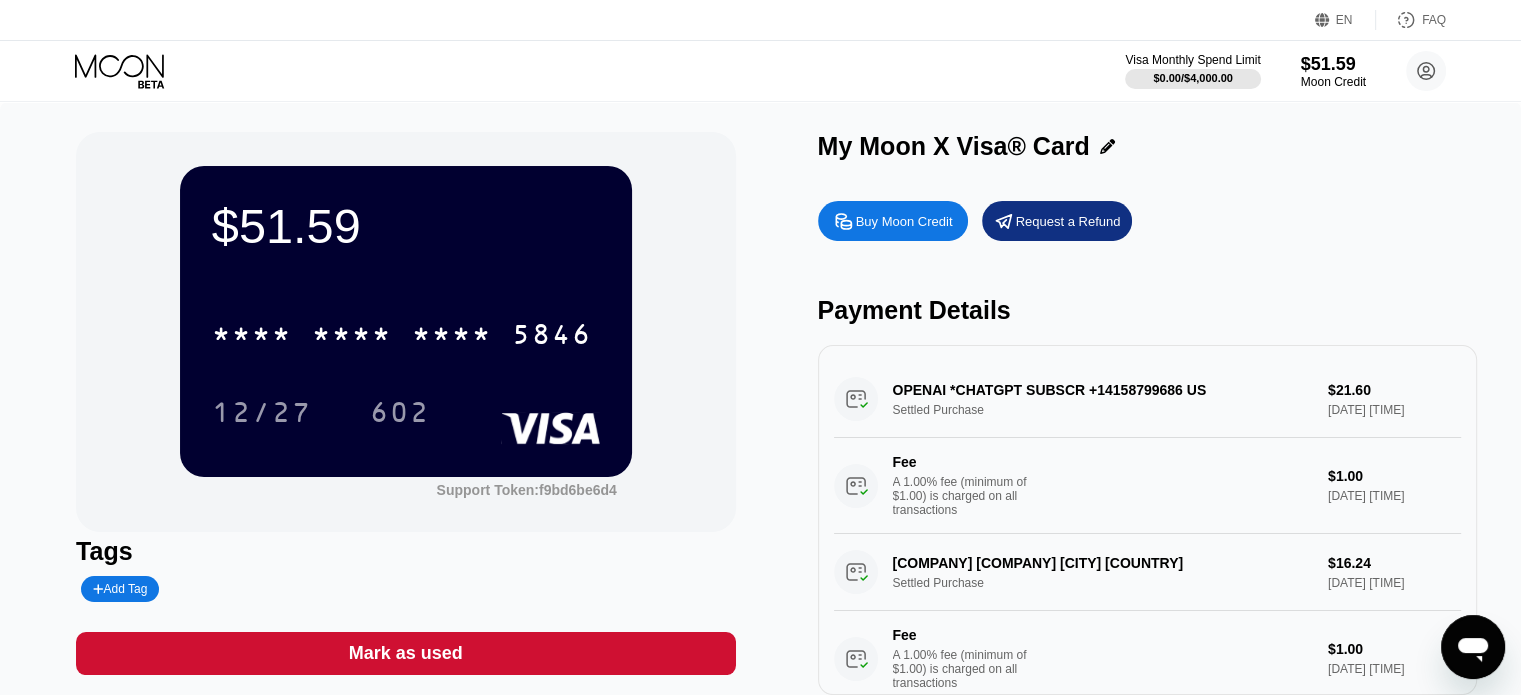 click on "Request a Refund" at bounding box center [1068, 221] 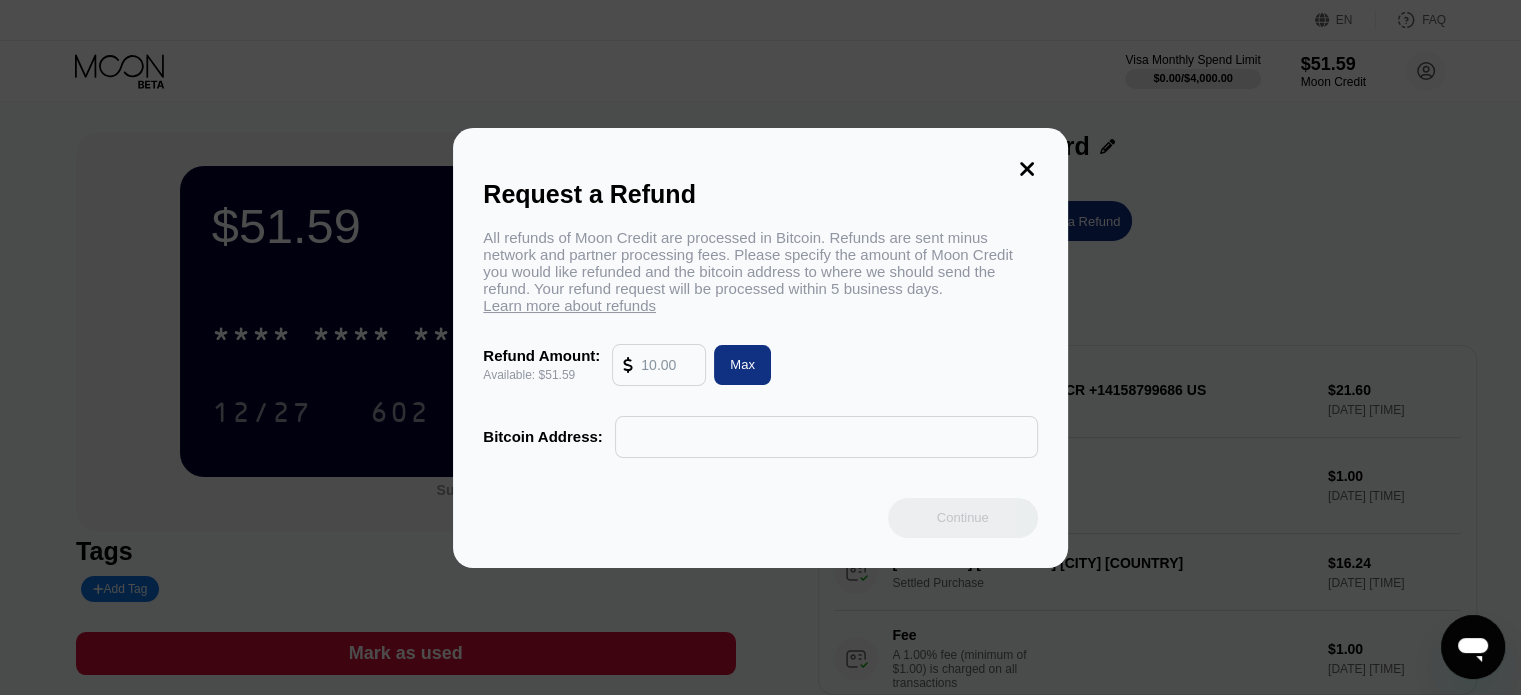 click 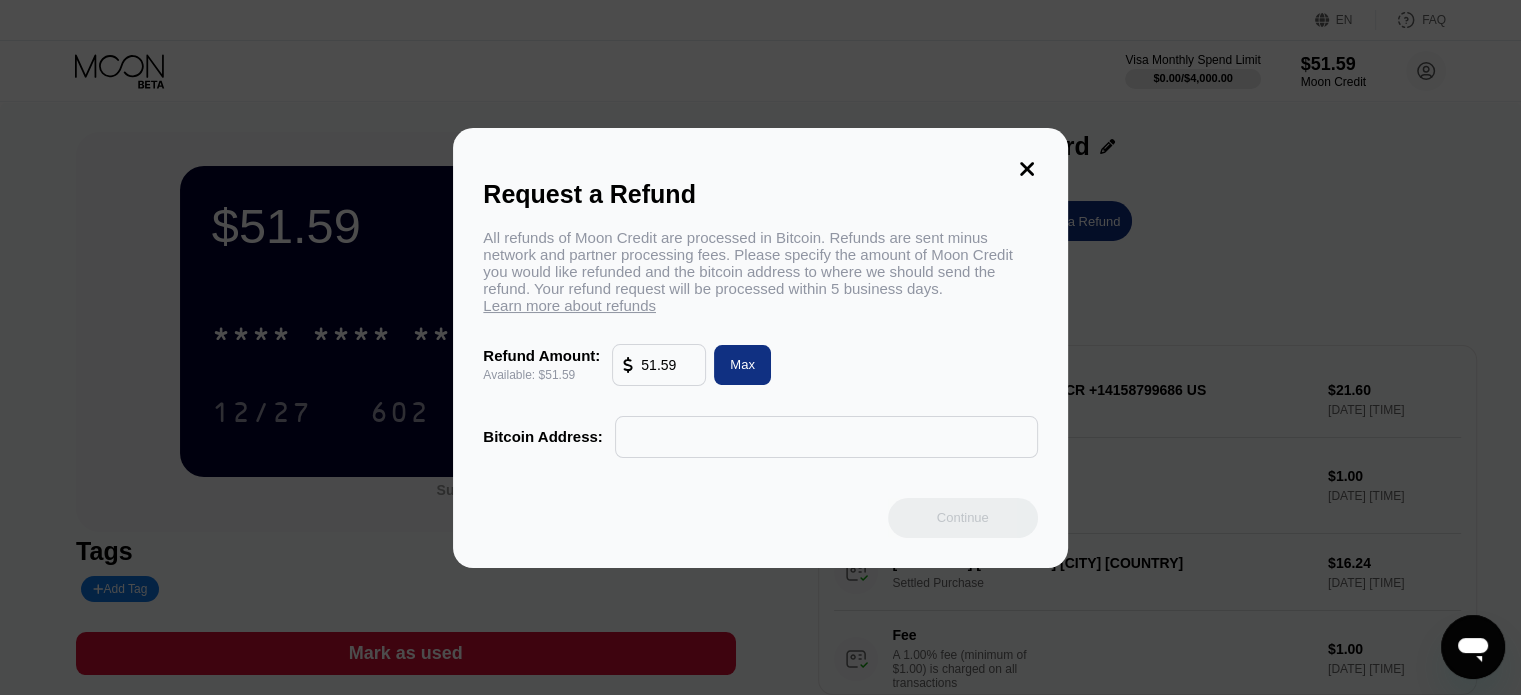 click at bounding box center [826, 437] 